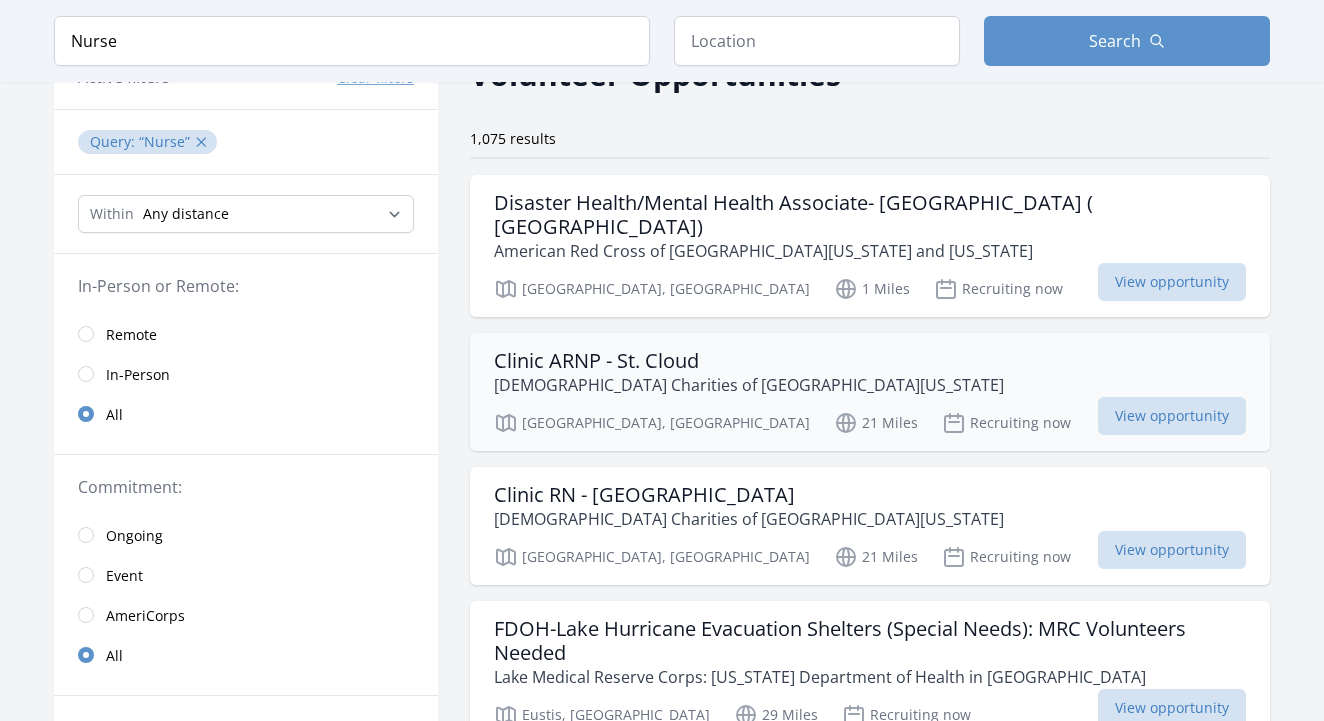 scroll, scrollTop: 119, scrollLeft: 0, axis: vertical 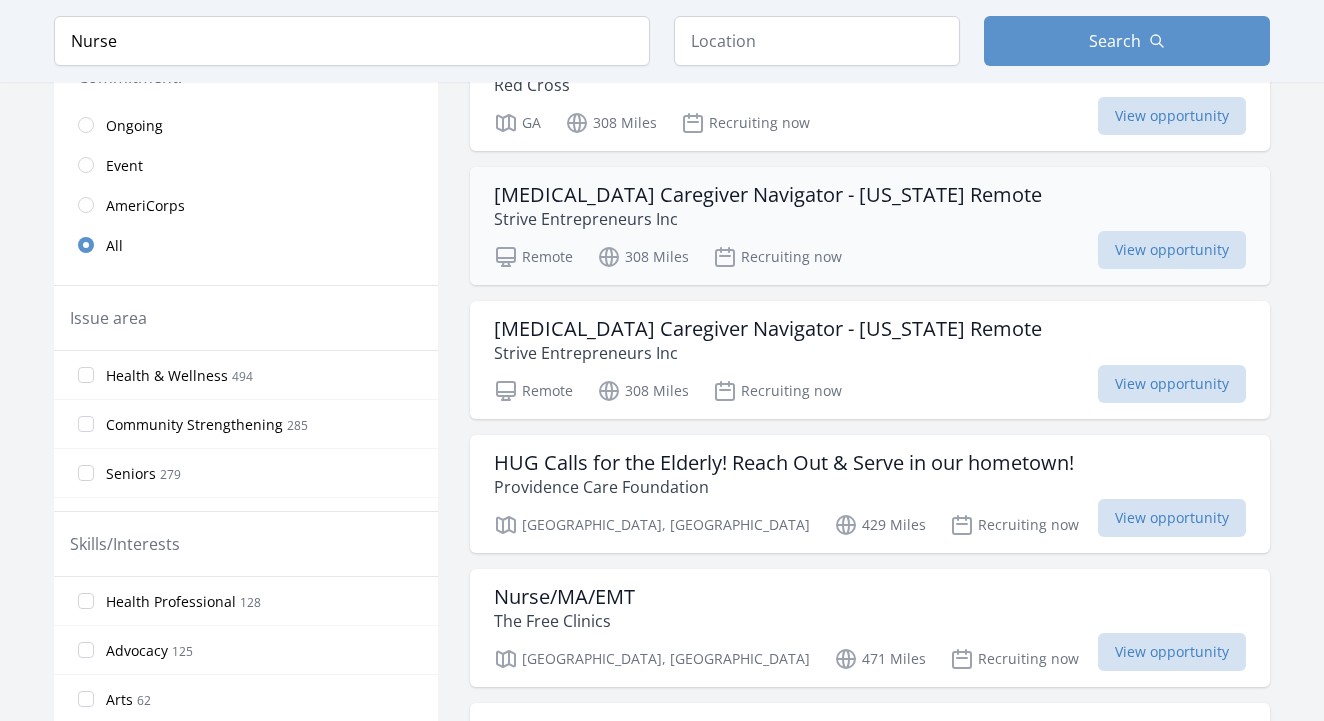 click on "Cancer Caregiver Navigator - Florida Remote
Strive Entrepreneurs Inc
Remote
308 Miles
Recruiting now
View opportunity" at bounding box center [870, 226] 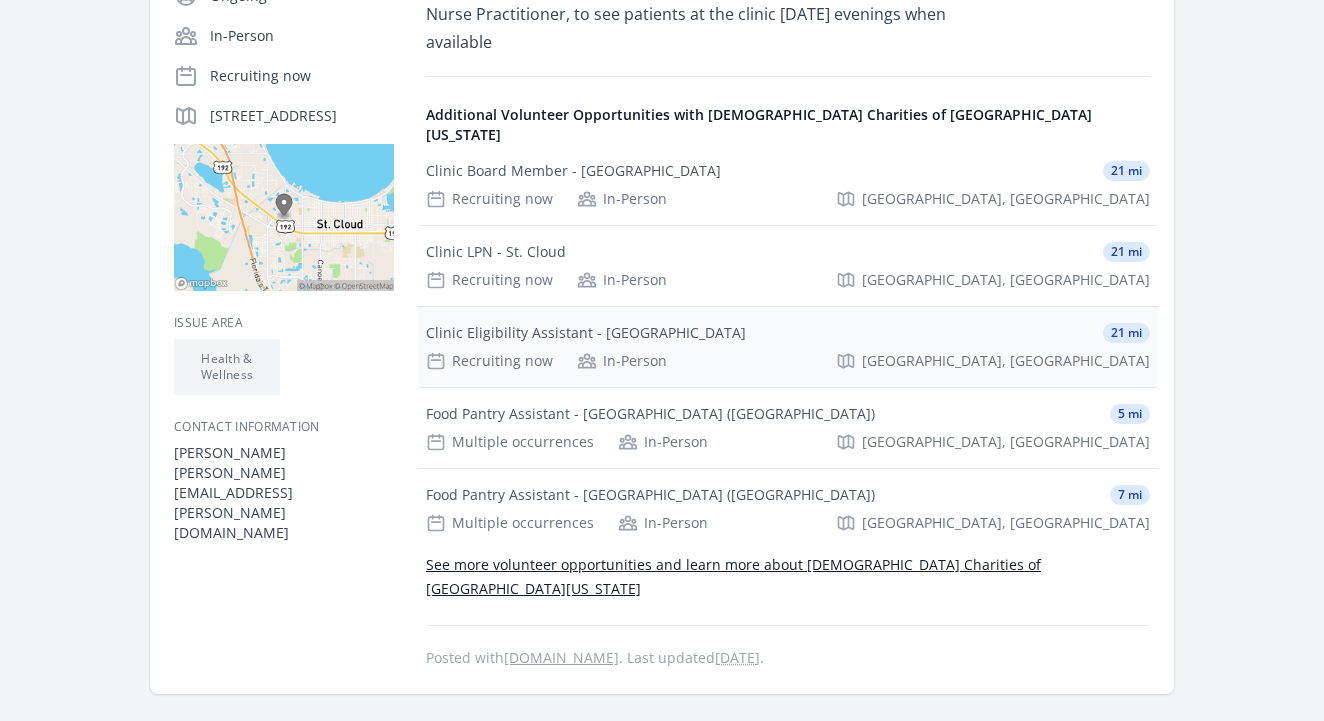 scroll, scrollTop: 417, scrollLeft: 0, axis: vertical 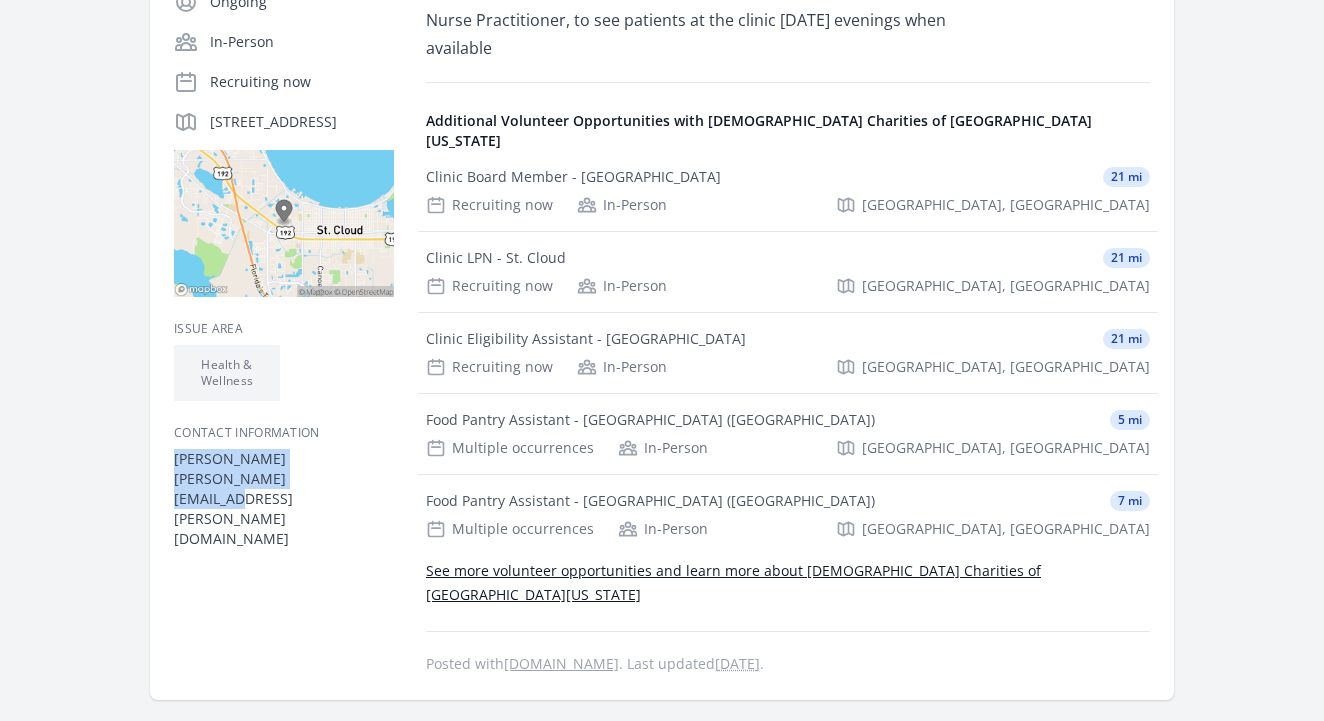 drag, startPoint x: 331, startPoint y: 500, endPoint x: 174, endPoint y: 481, distance: 158.14551 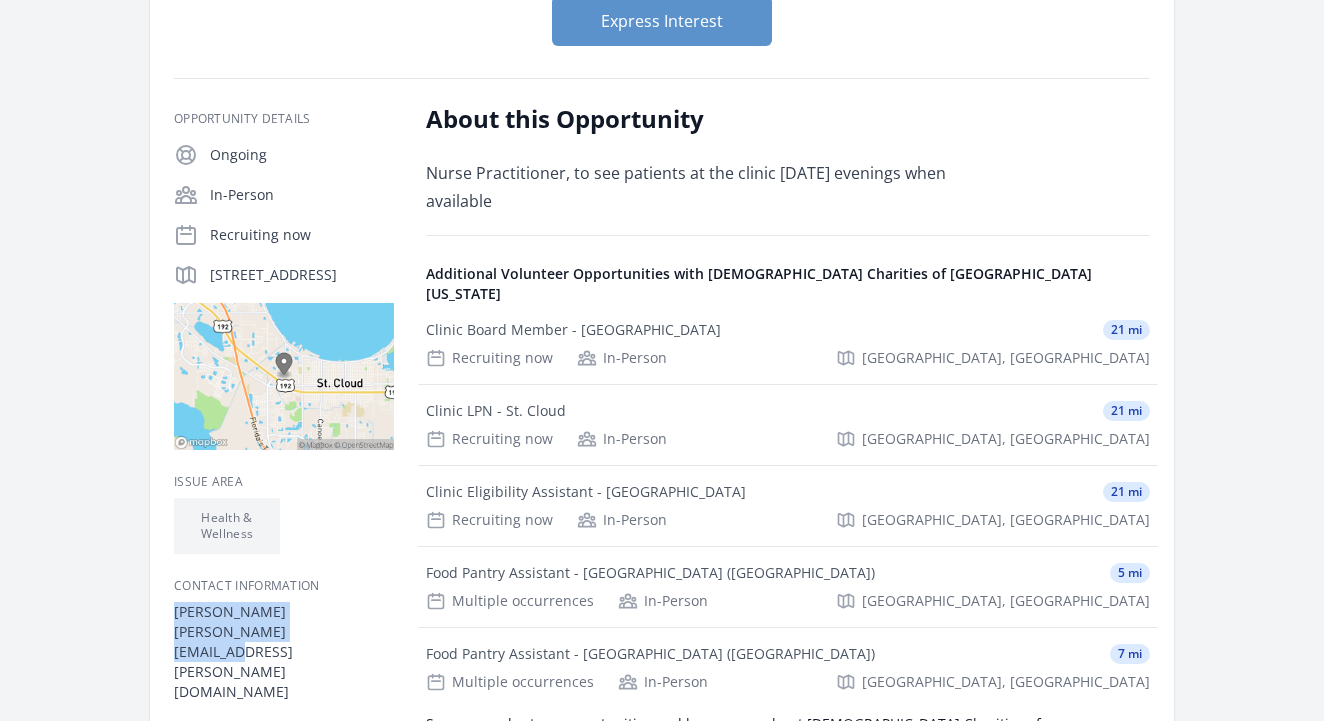 scroll, scrollTop: 293, scrollLeft: 0, axis: vertical 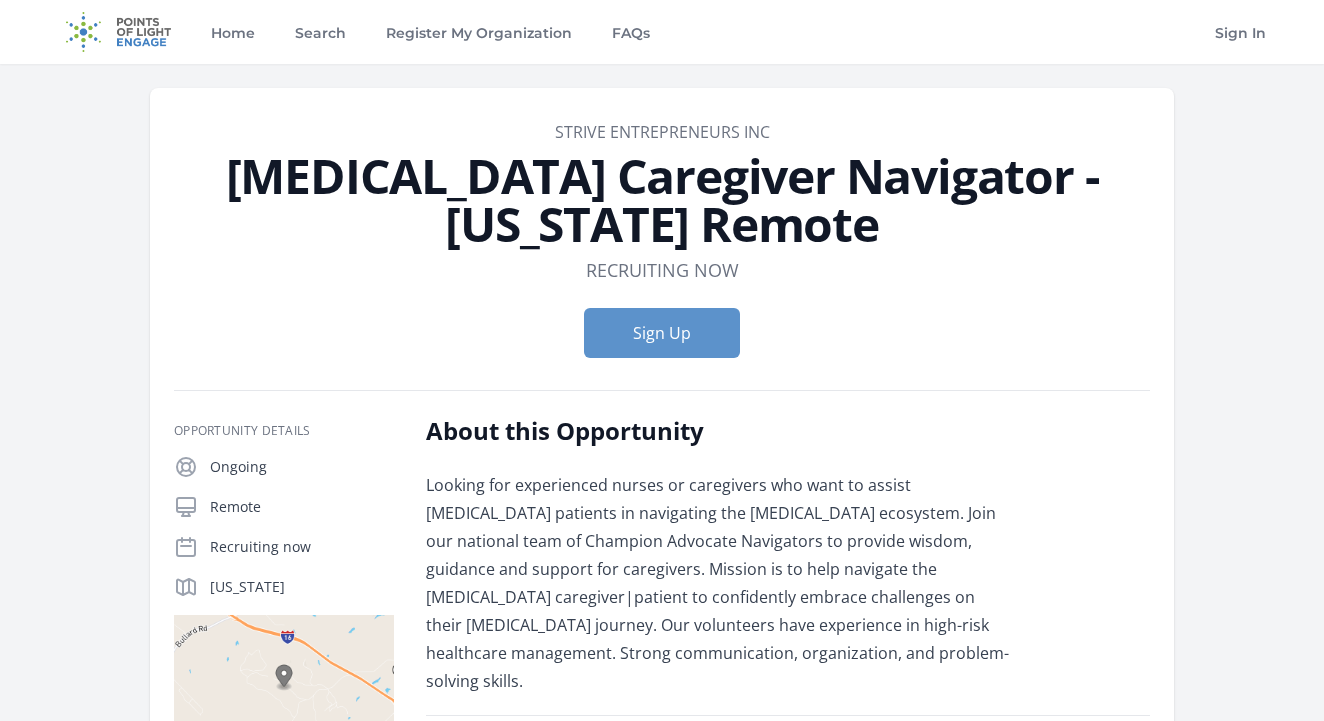 drag, startPoint x: 261, startPoint y: 175, endPoint x: 757, endPoint y: 235, distance: 499.61584 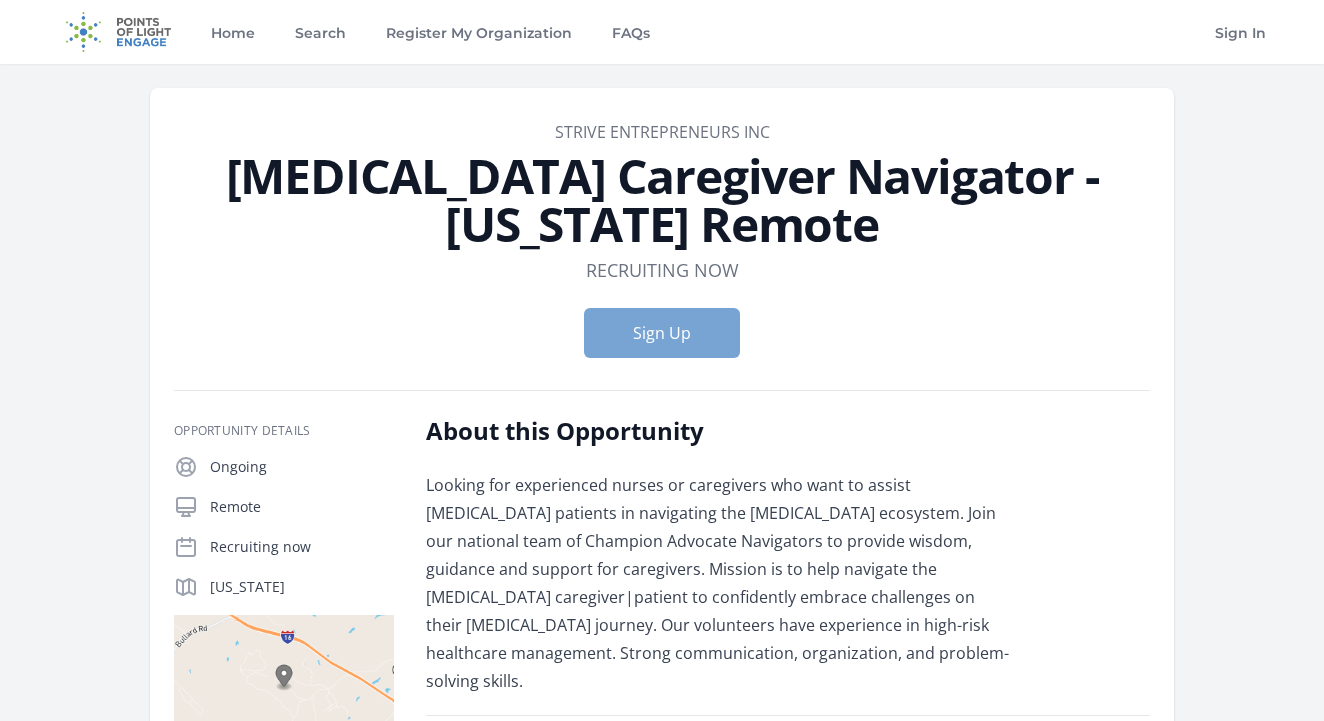 scroll, scrollTop: 0, scrollLeft: 0, axis: both 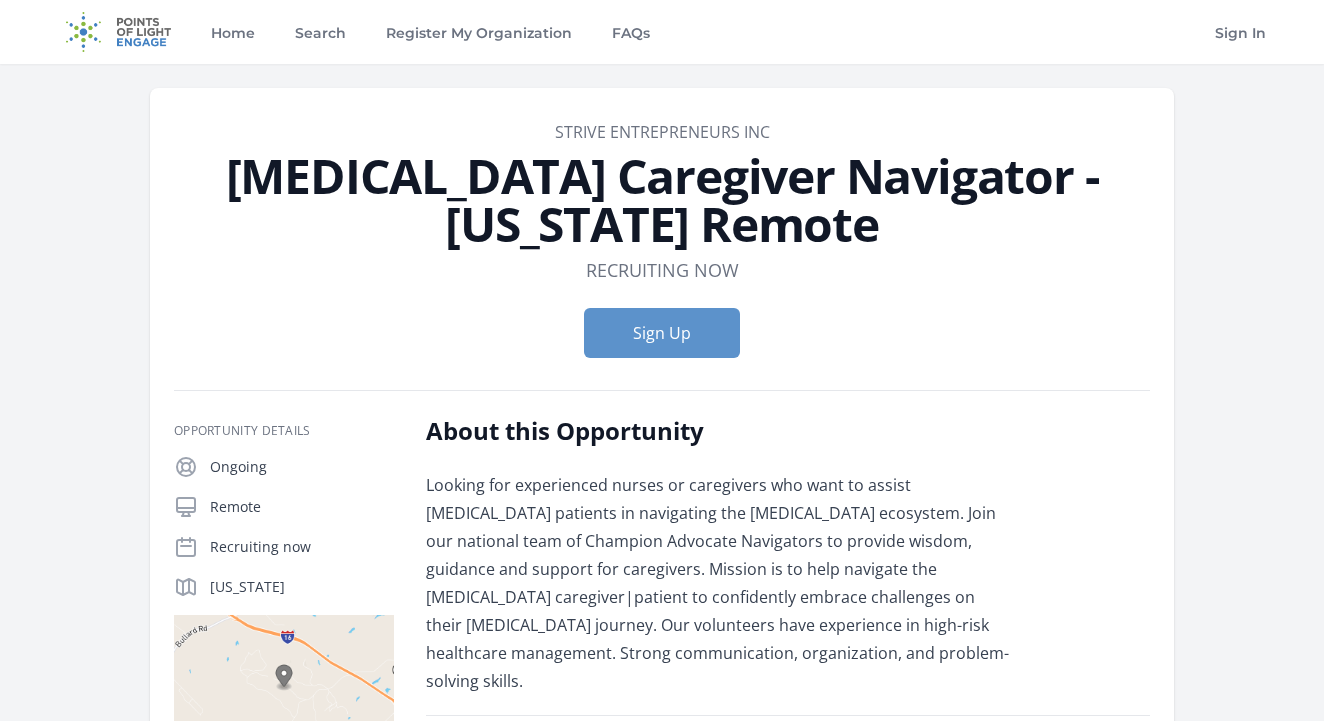 drag, startPoint x: 254, startPoint y: 188, endPoint x: 768, endPoint y: 222, distance: 515.1233 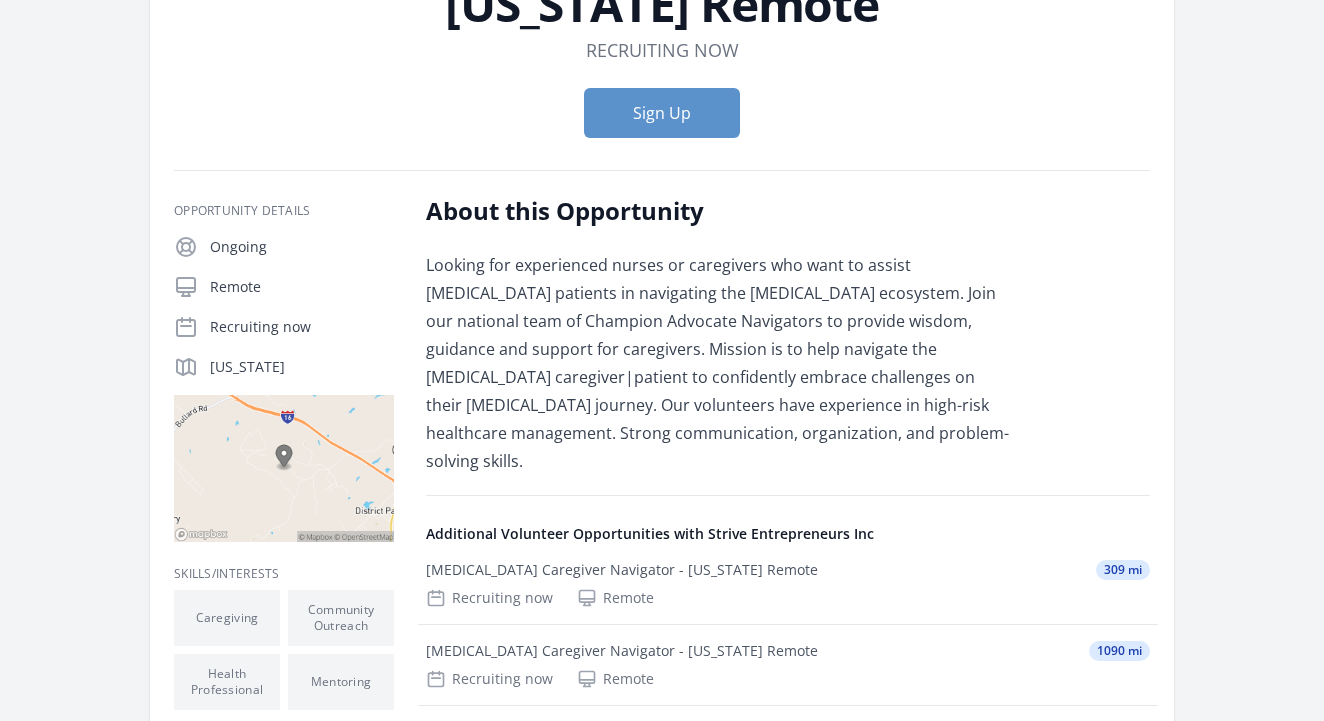 scroll, scrollTop: 332, scrollLeft: 0, axis: vertical 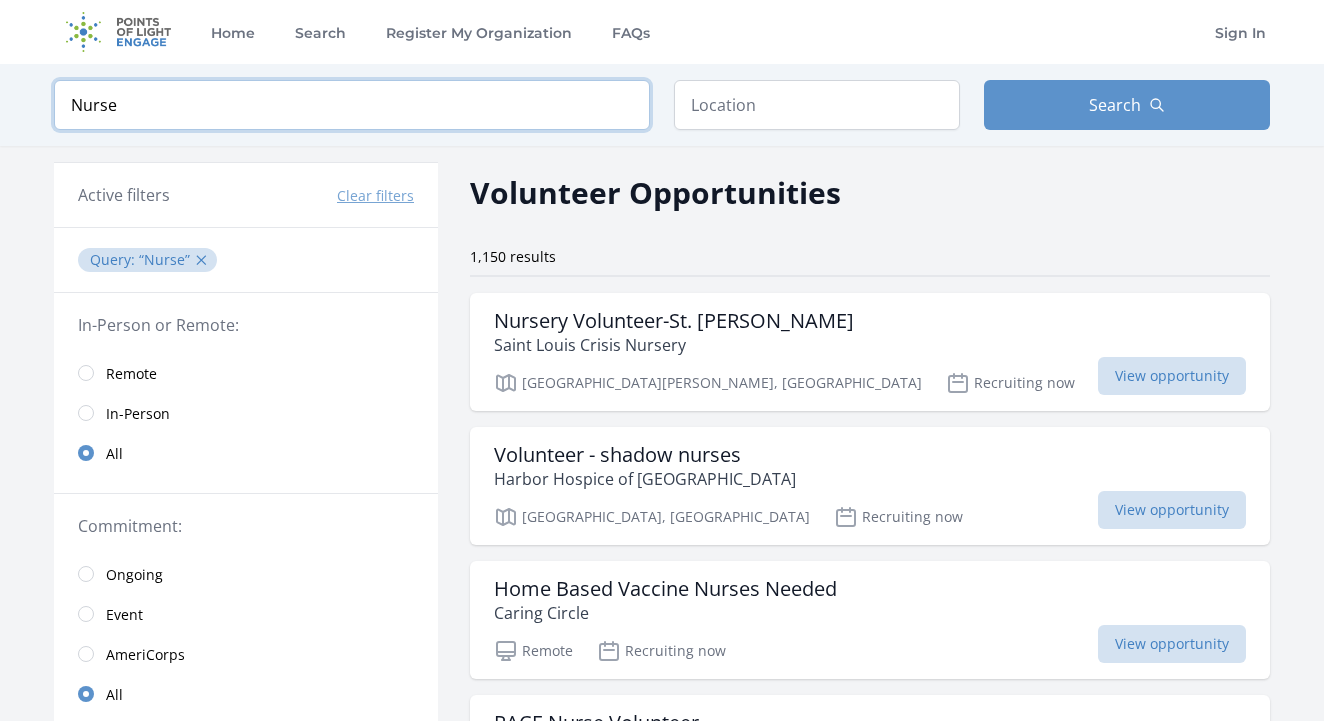 click on "Nurse" at bounding box center [352, 105] 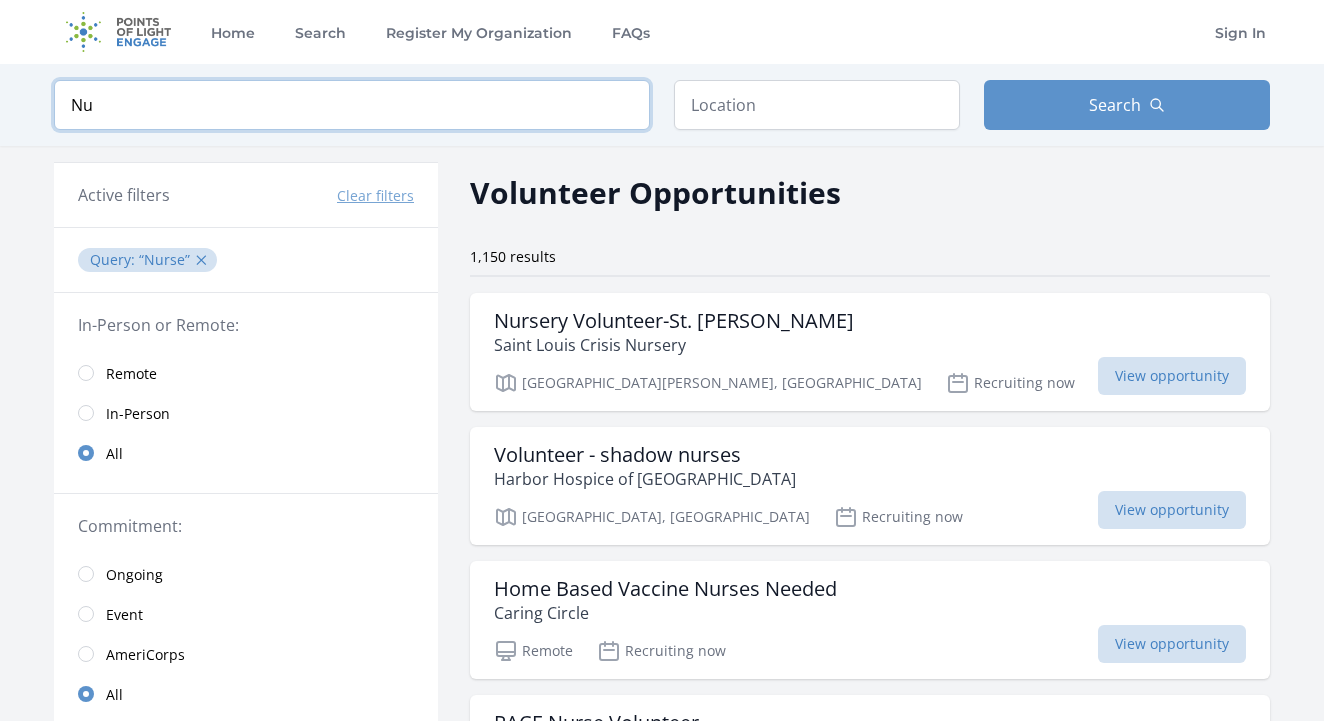 type on "N" 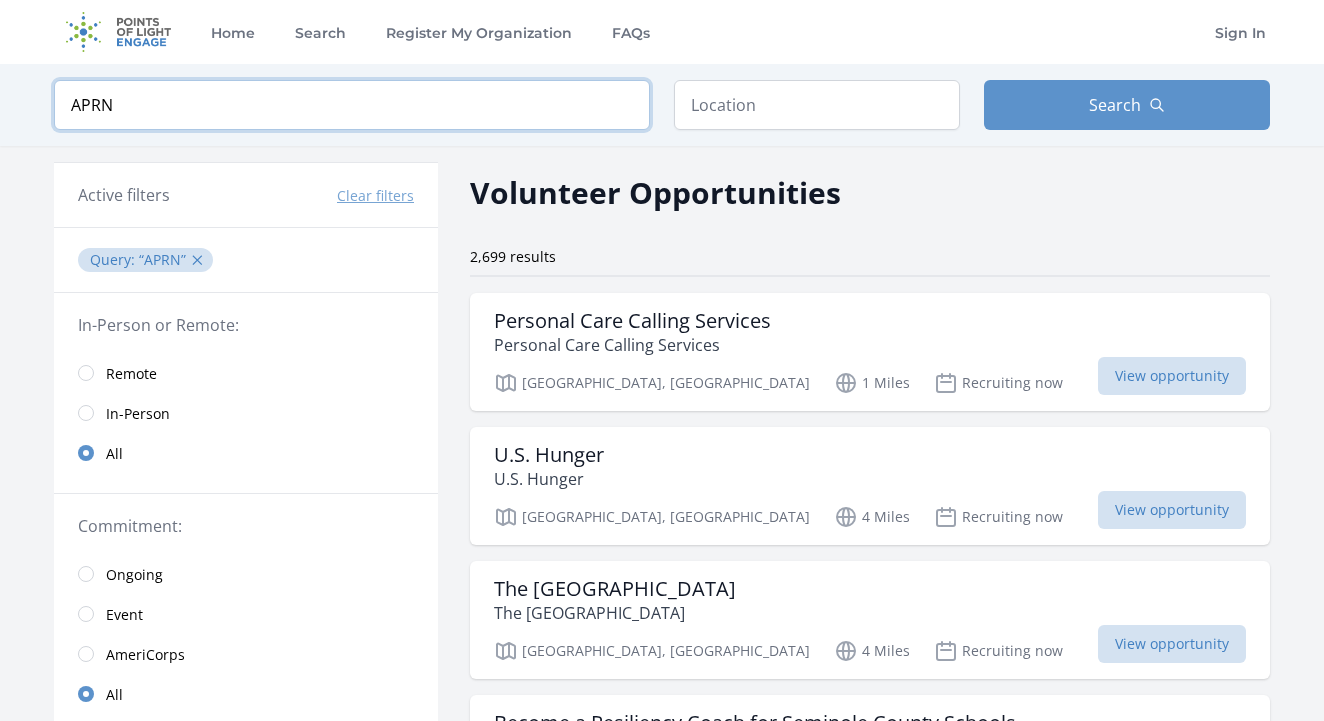 type on "APRN" 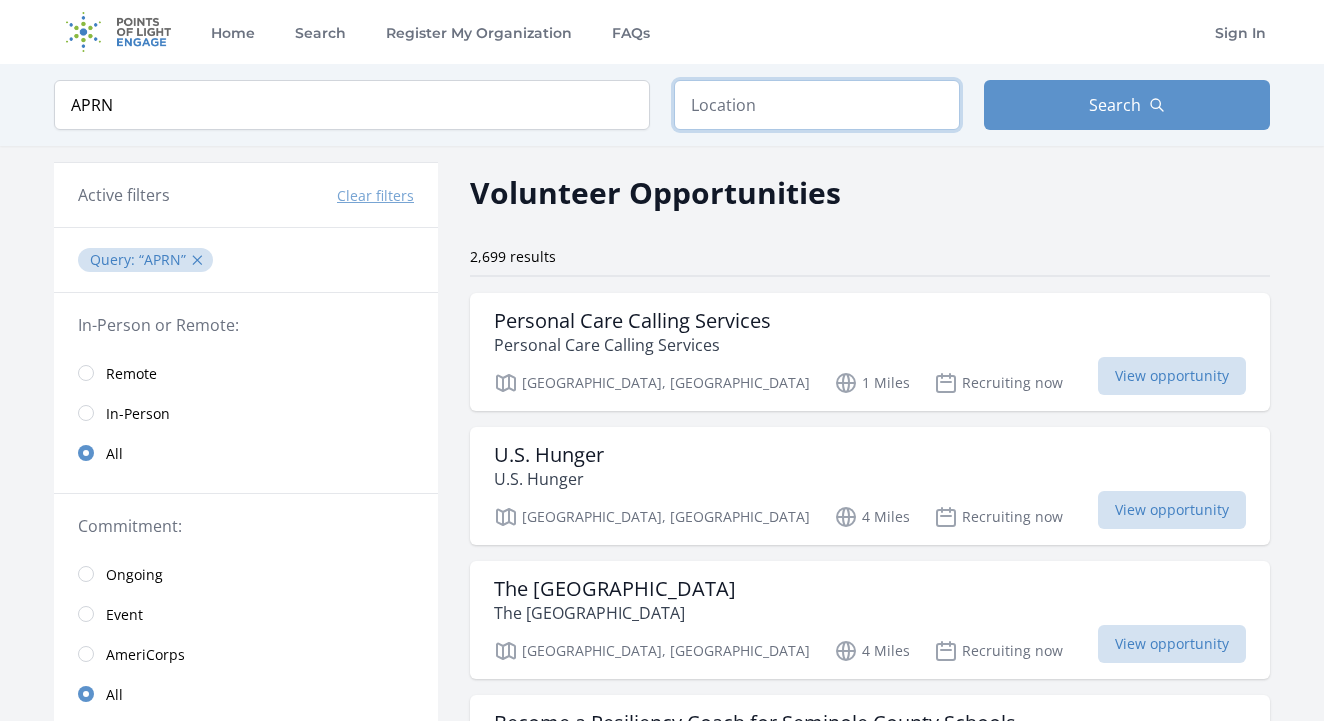 click at bounding box center (817, 105) 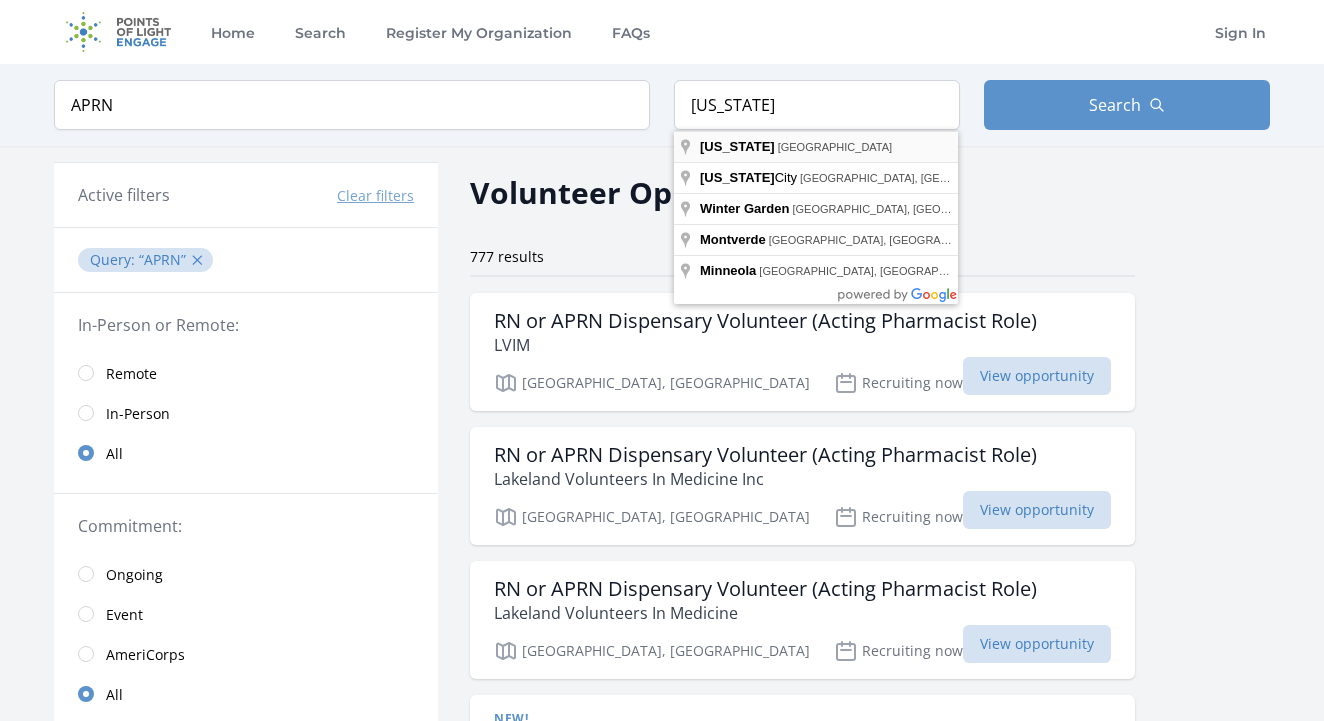 type on "[US_STATE], [GEOGRAPHIC_DATA]" 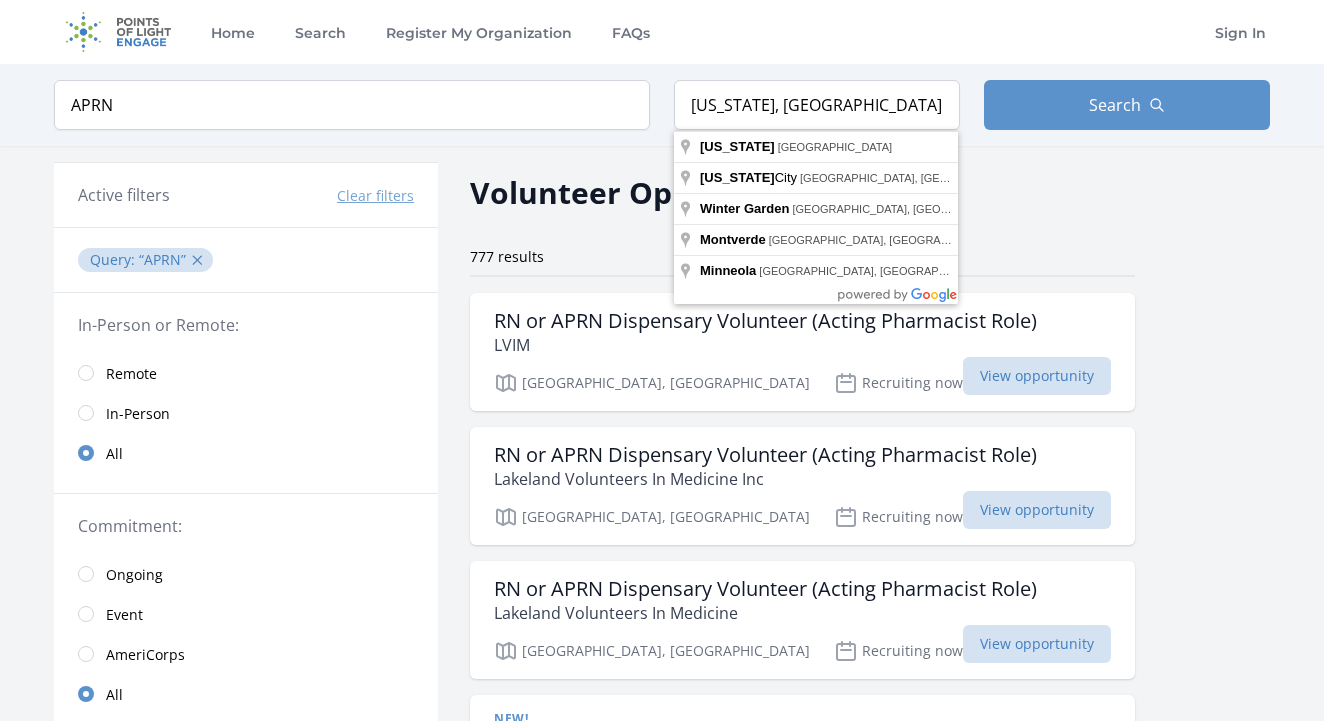 drag, startPoint x: 728, startPoint y: 141, endPoint x: 738, endPoint y: 153, distance: 15.6205 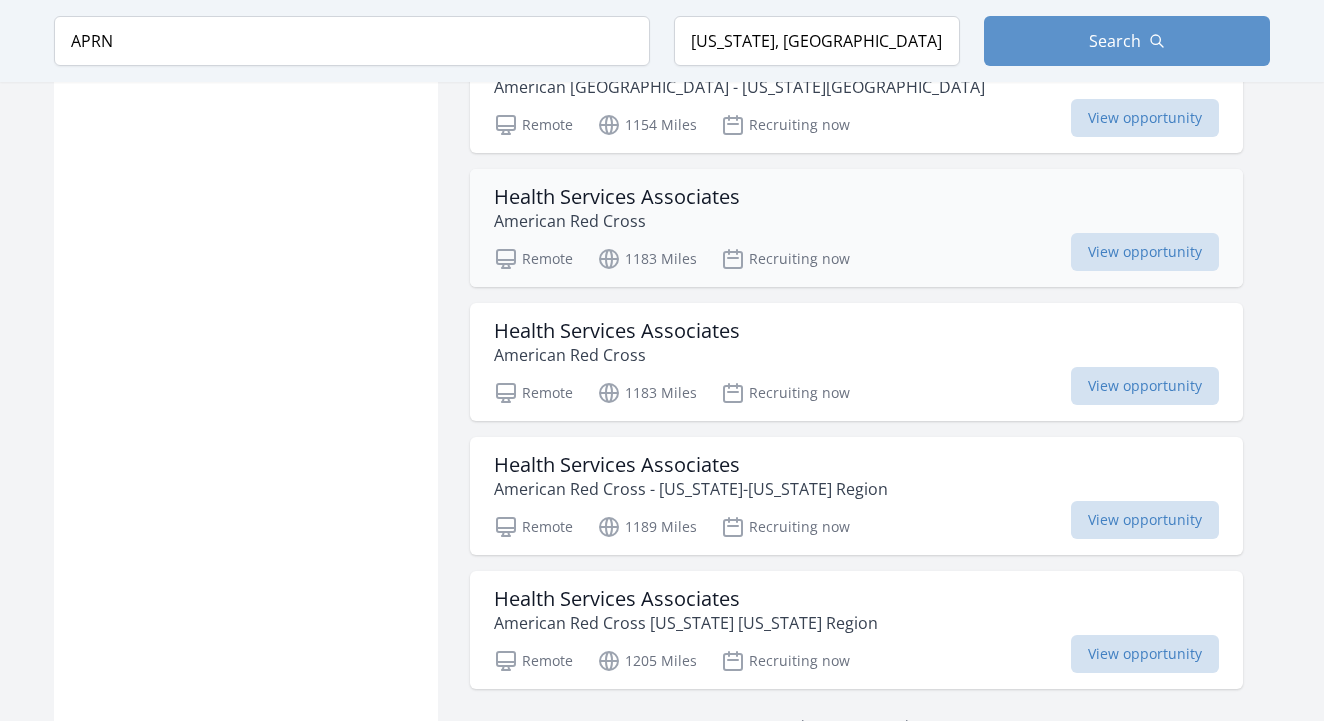 scroll, scrollTop: 2310, scrollLeft: 0, axis: vertical 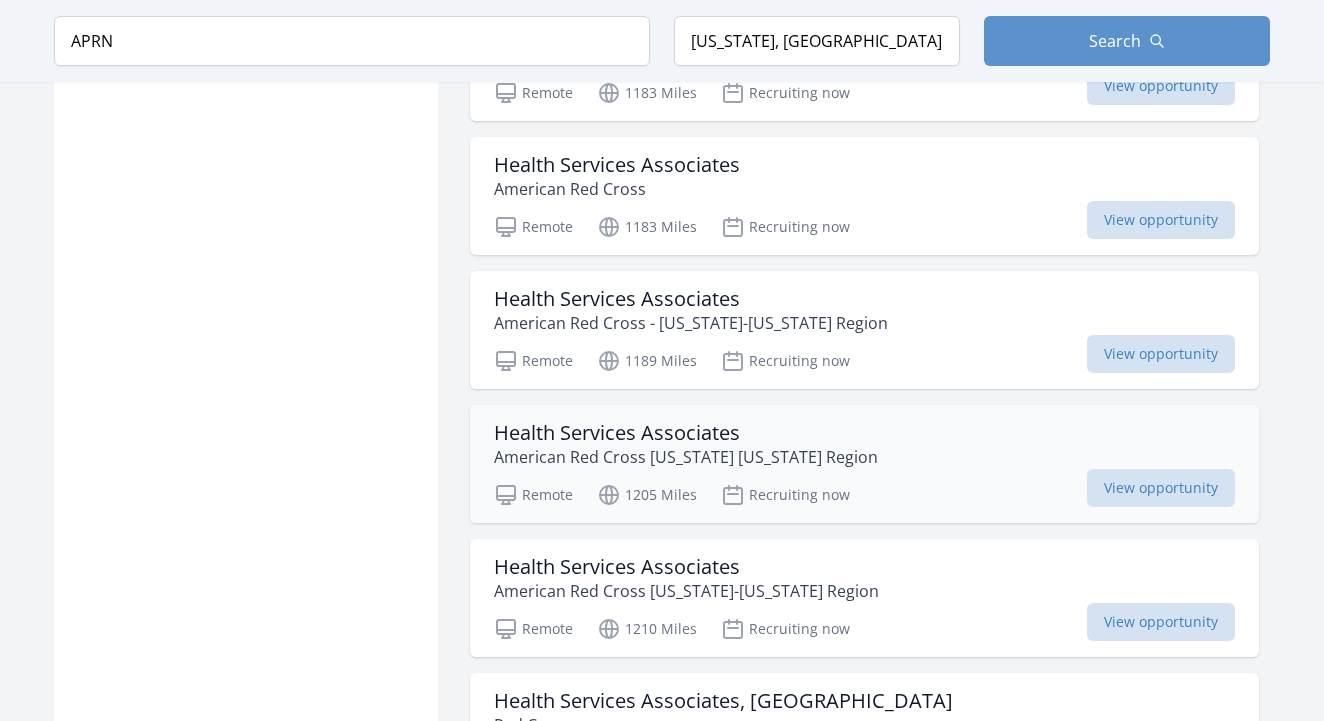 click on "Health Services Associates
American Red Cross Nebraska Iowa Region" at bounding box center (864, 445) 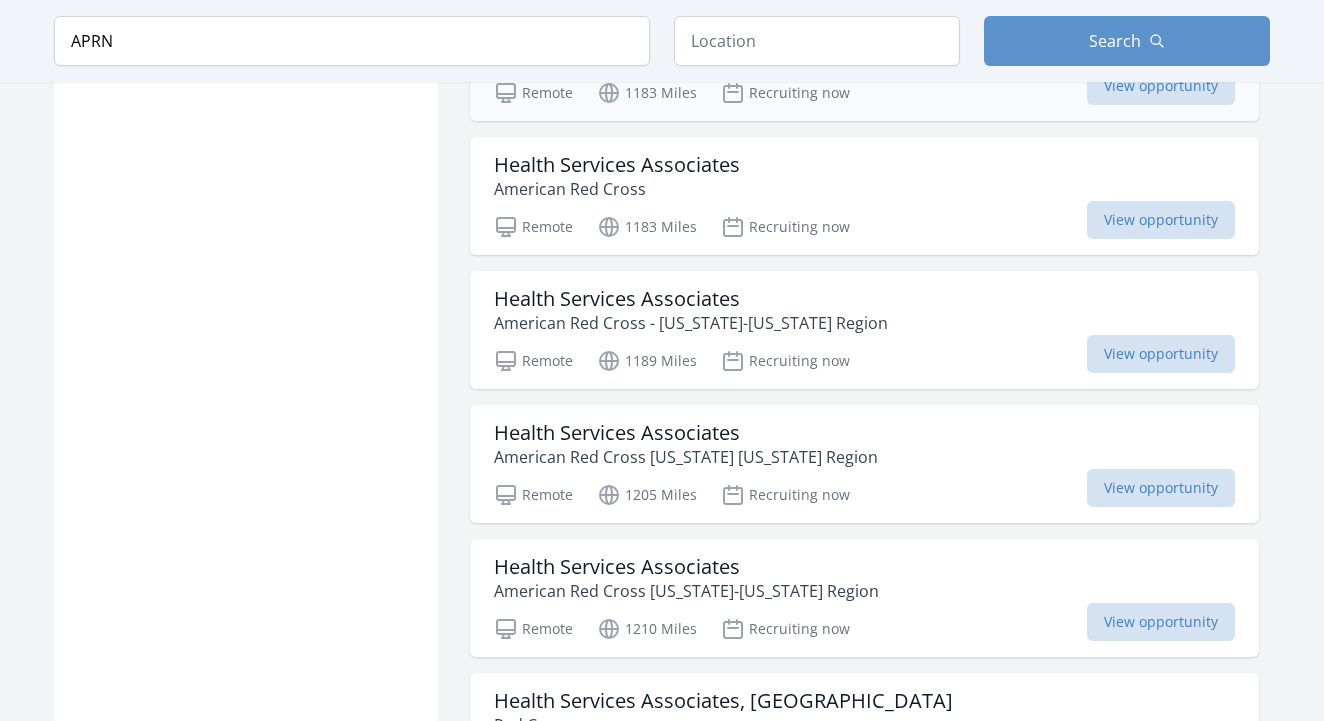 click on "Health Services Associates" at bounding box center (617, 31) 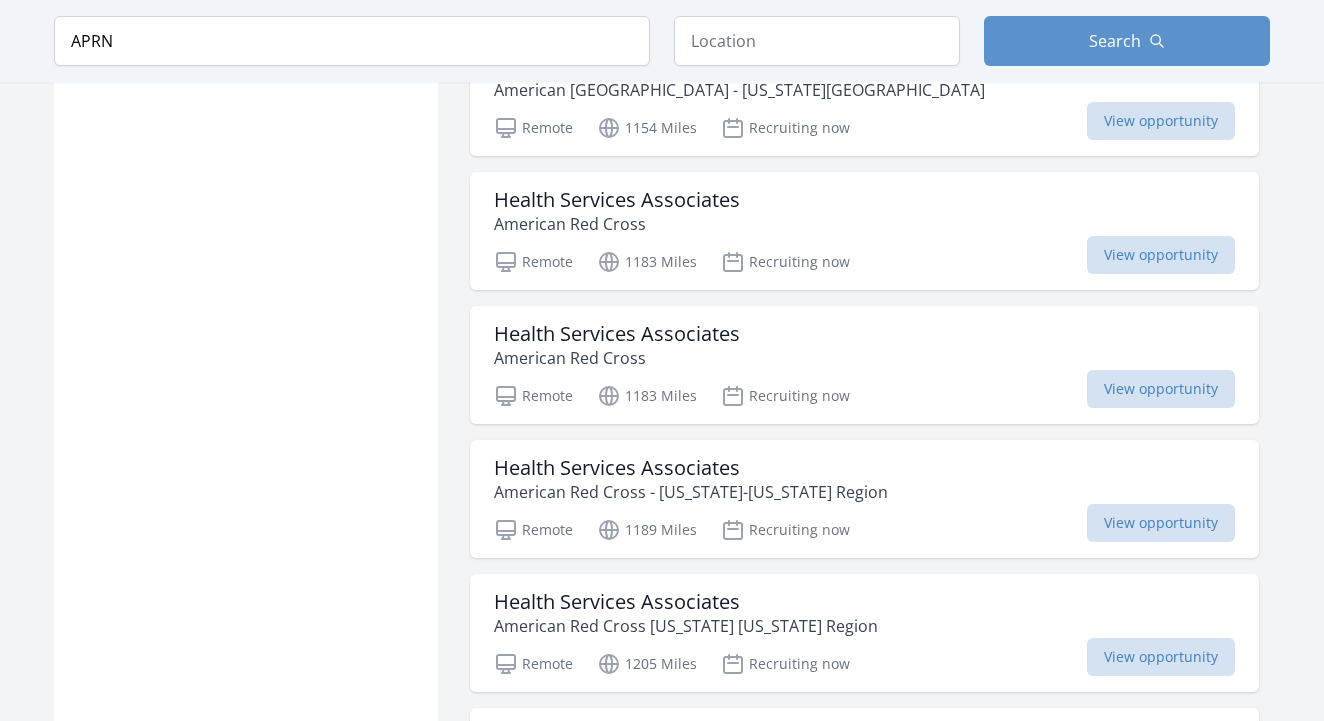 click on "American [GEOGRAPHIC_DATA], [US_STATE]-[US_STATE] Region" at bounding box center [730, -580] 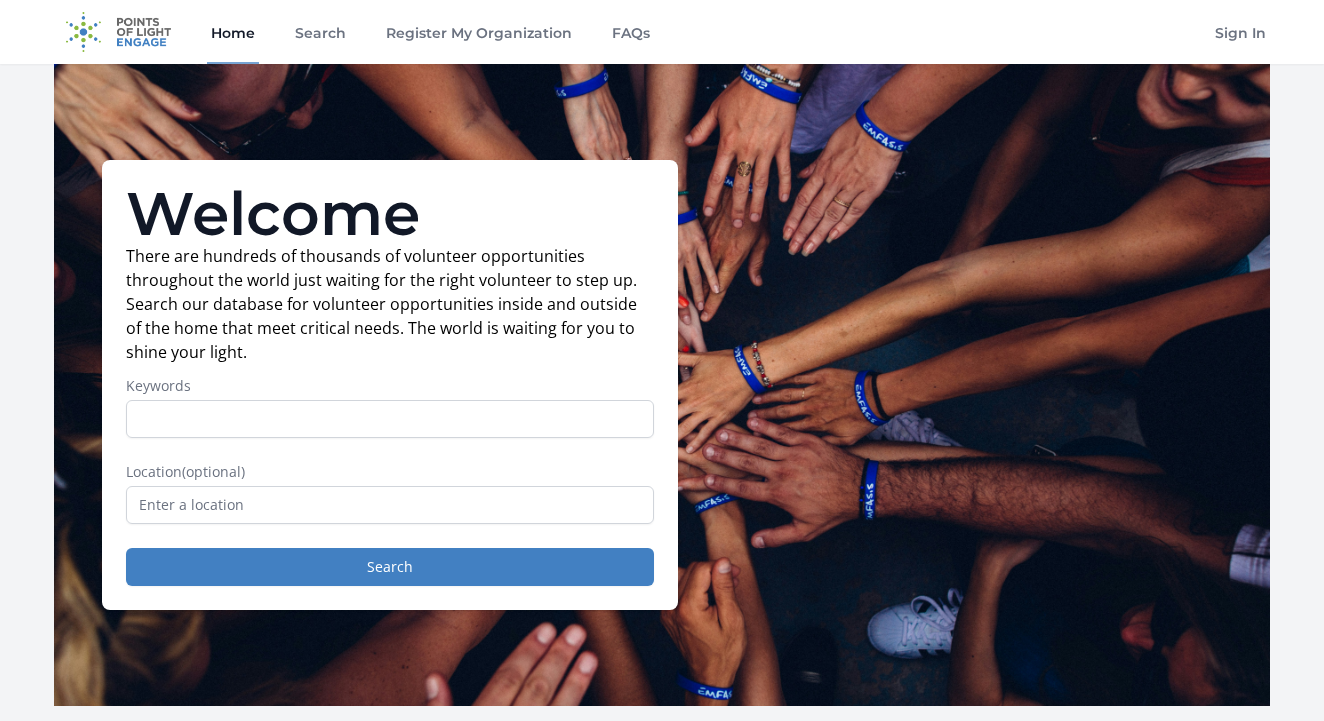 scroll, scrollTop: 0, scrollLeft: 0, axis: both 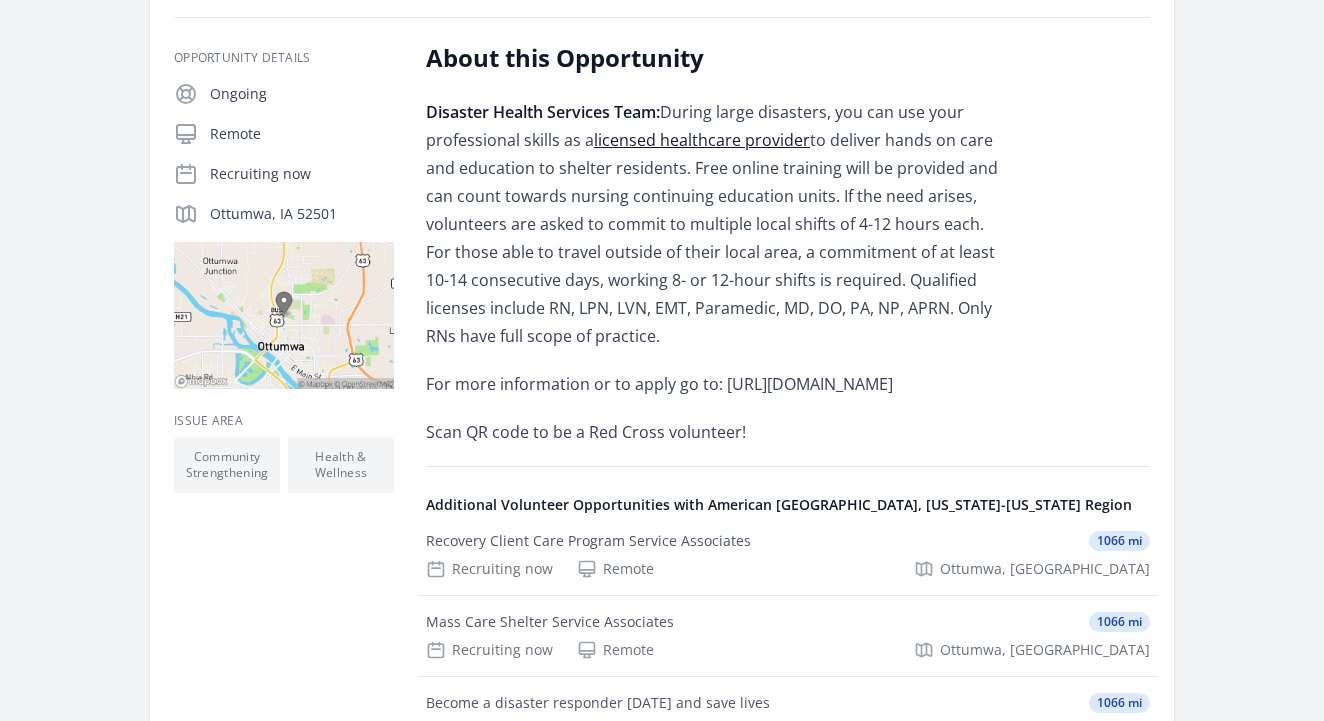 drag, startPoint x: 754, startPoint y: 416, endPoint x: 426, endPoint y: 413, distance: 328.01373 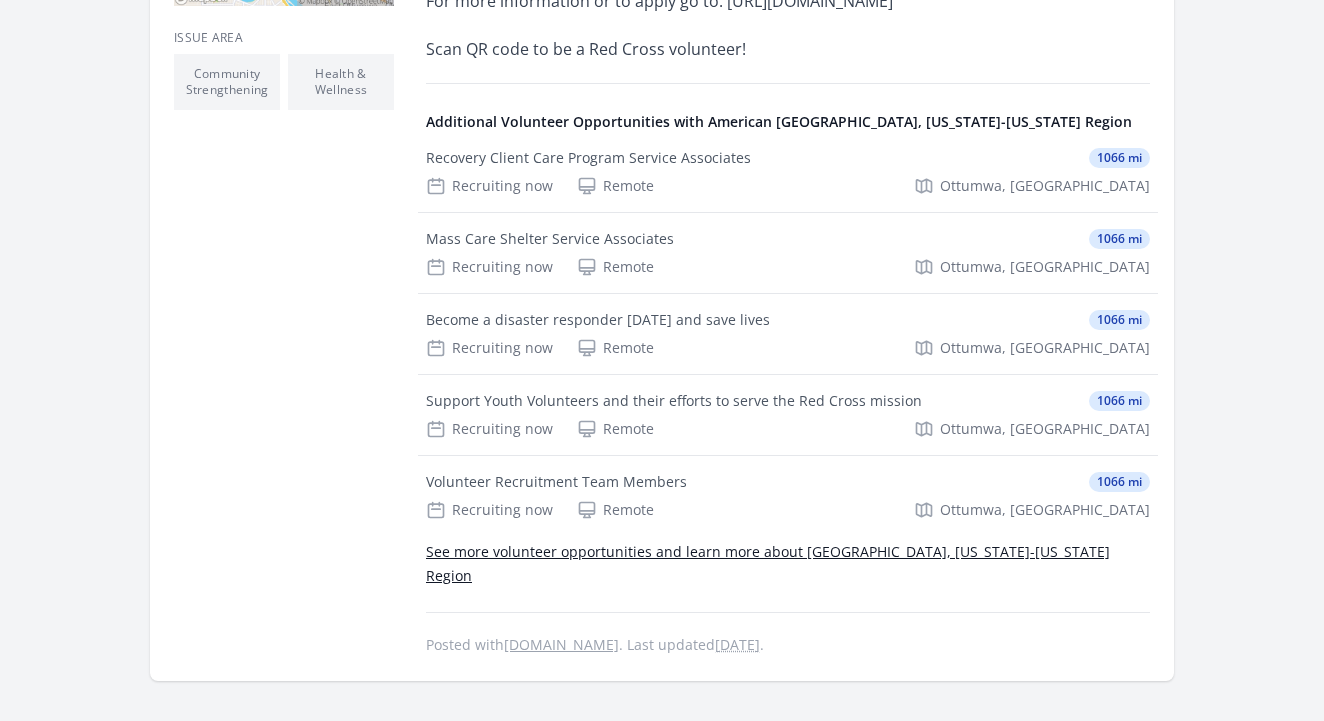 scroll, scrollTop: 855, scrollLeft: 0, axis: vertical 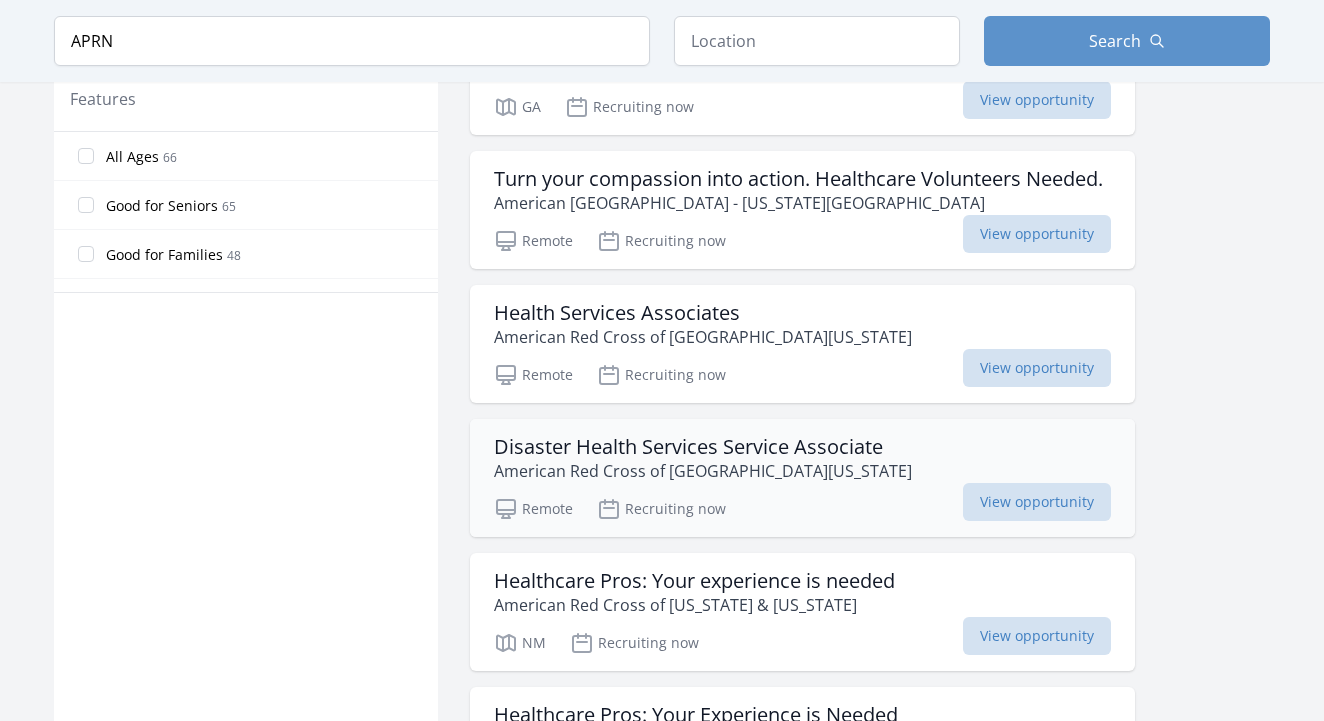 click on "American Red Cross of North Florida Region" at bounding box center [703, 471] 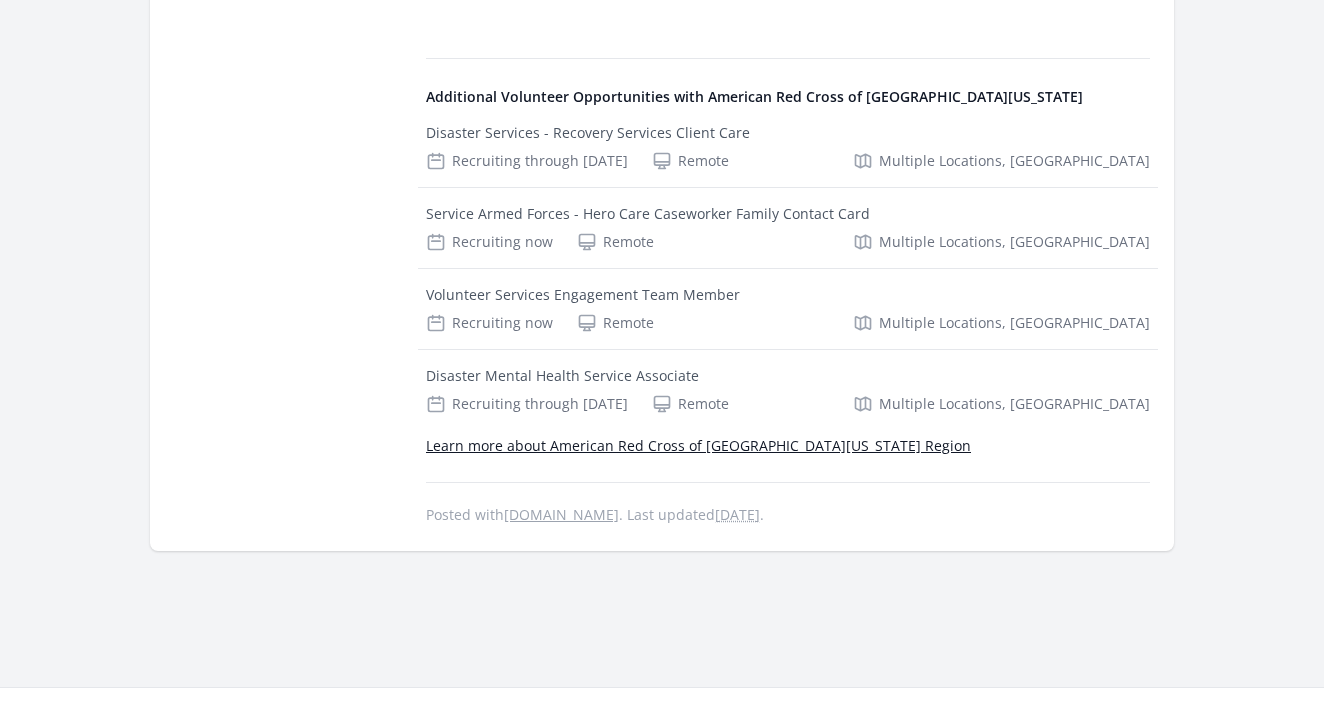 scroll, scrollTop: 1280, scrollLeft: 0, axis: vertical 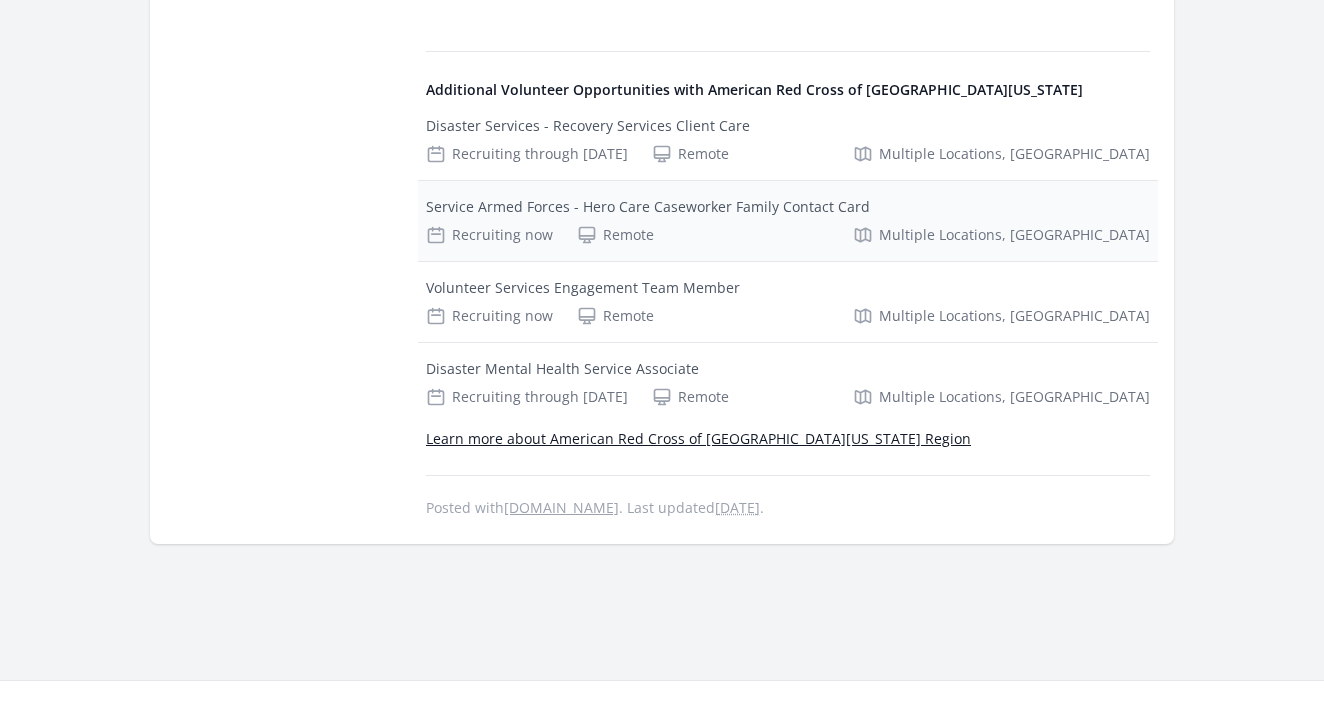 click on "Service Armed Forces - Hero Care Caseworker Family Contact Card
Recruiting now
Remote
Multiple Locations, FL" at bounding box center (788, 221) 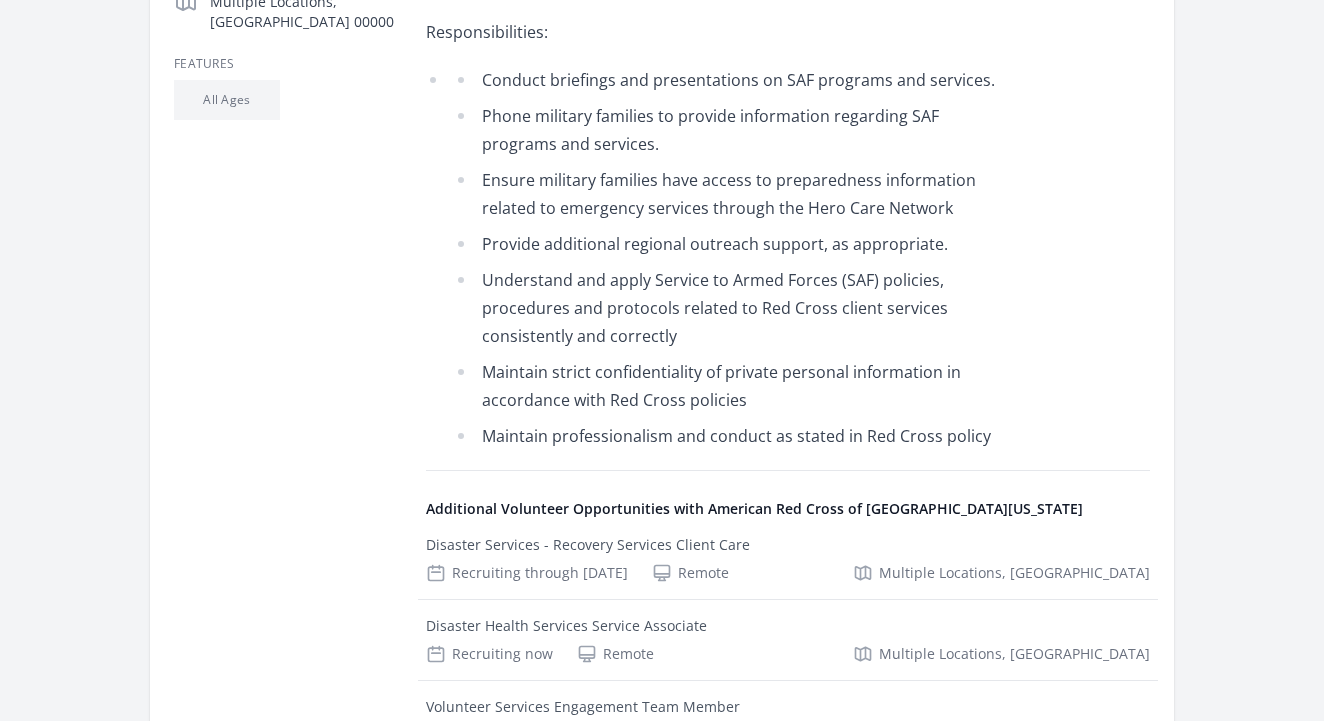 scroll, scrollTop: 588, scrollLeft: 0, axis: vertical 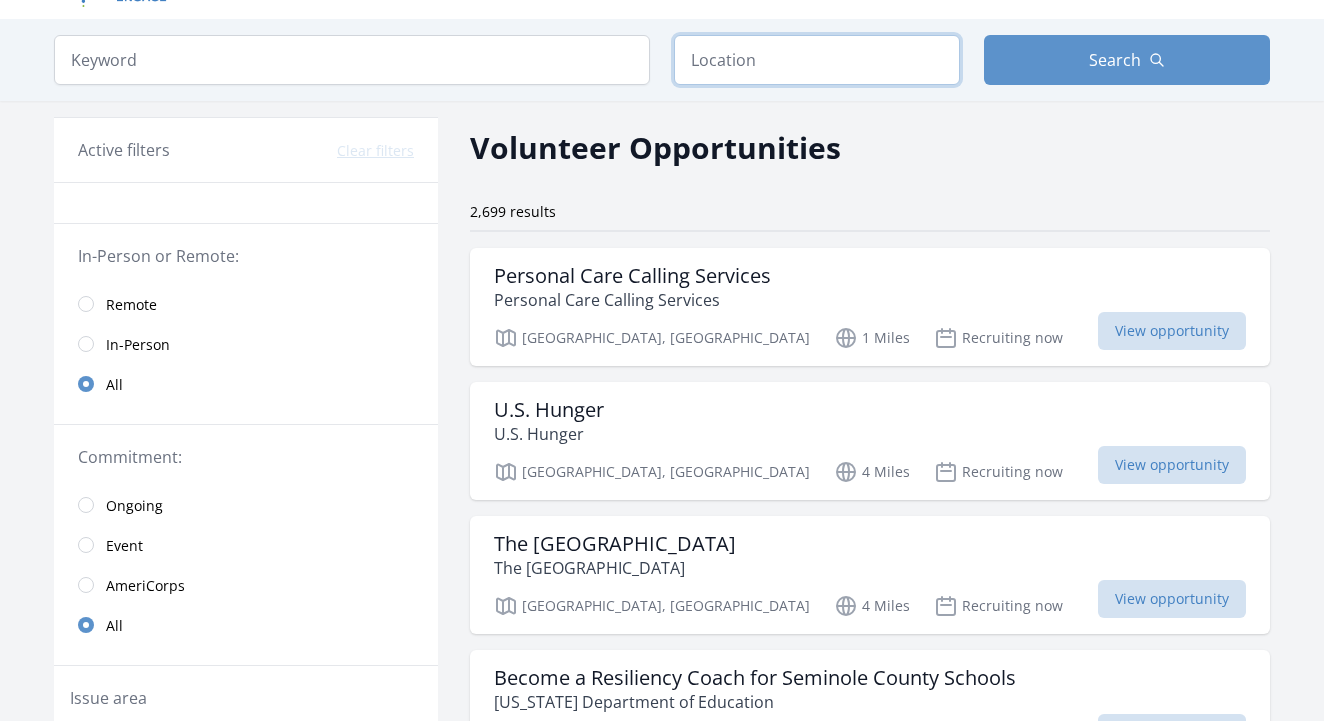click at bounding box center [817, 60] 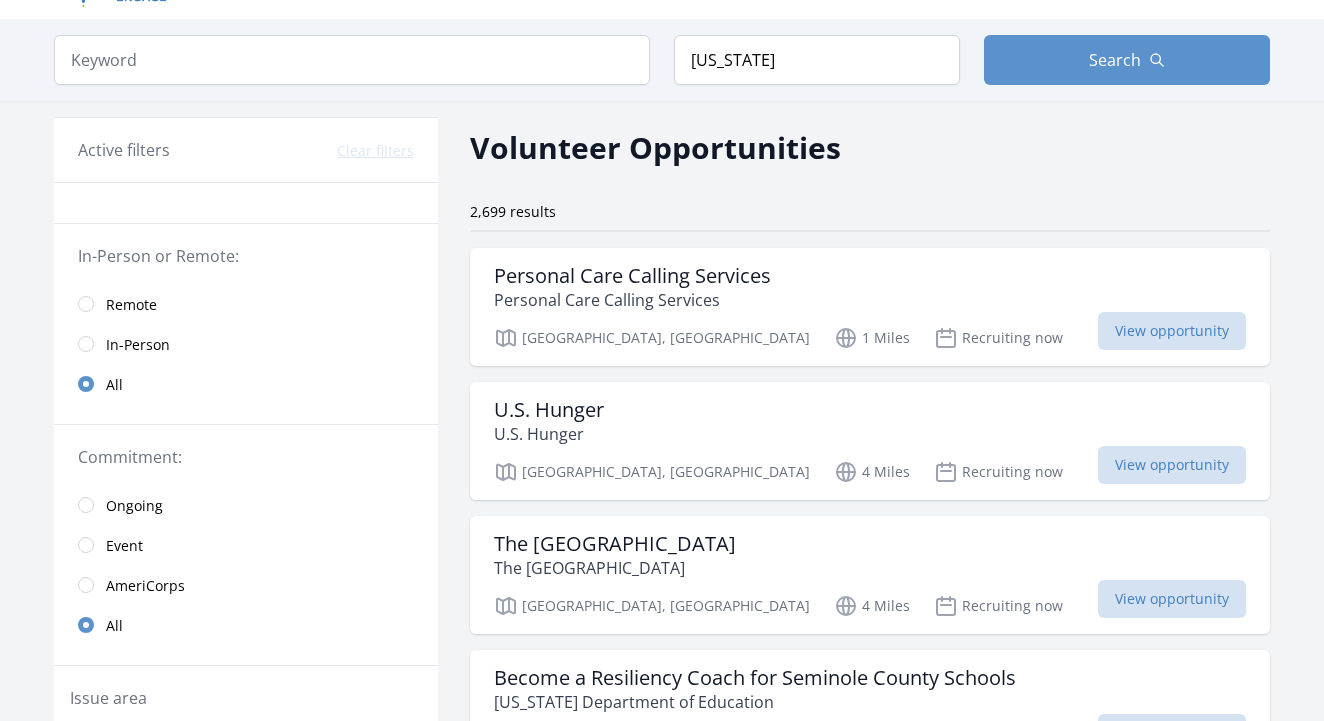 type on "[PERSON_NAME], Free municipal consortium of [GEOGRAPHIC_DATA], [GEOGRAPHIC_DATA]" 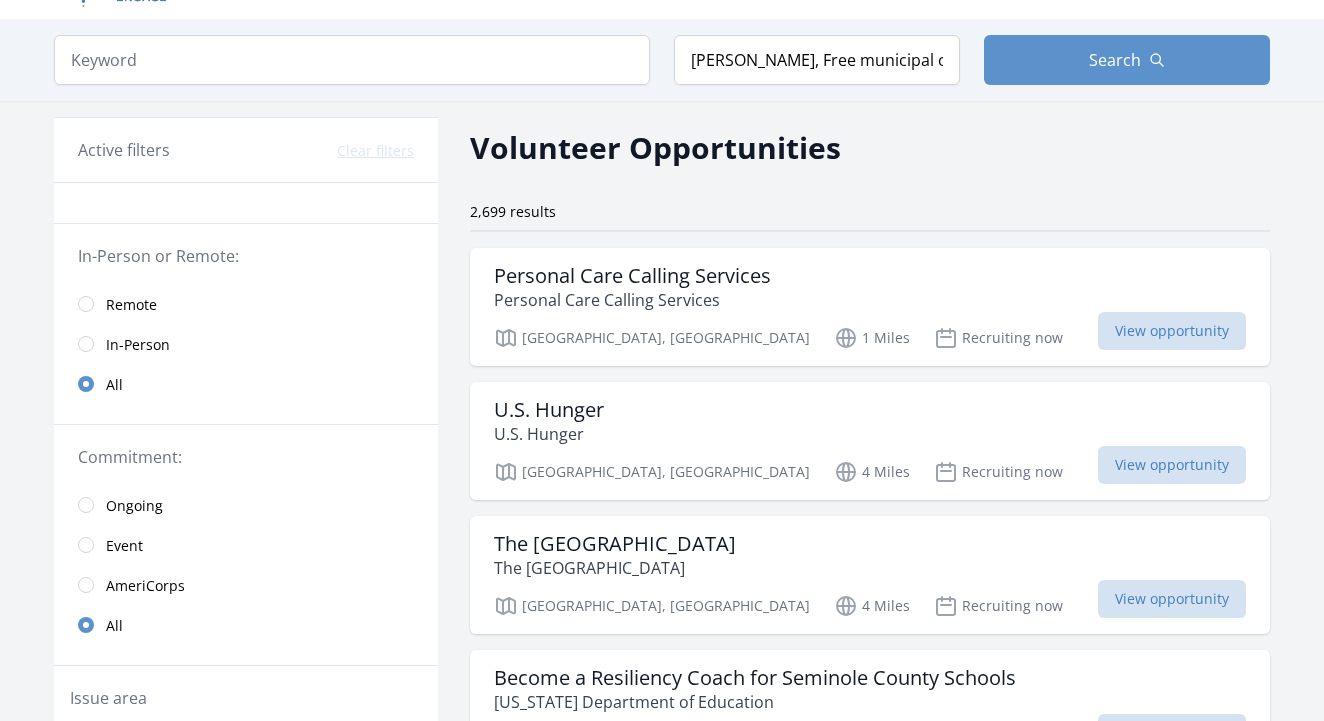 drag, startPoint x: 760, startPoint y: 81, endPoint x: 762, endPoint y: 106, distance: 25.079872 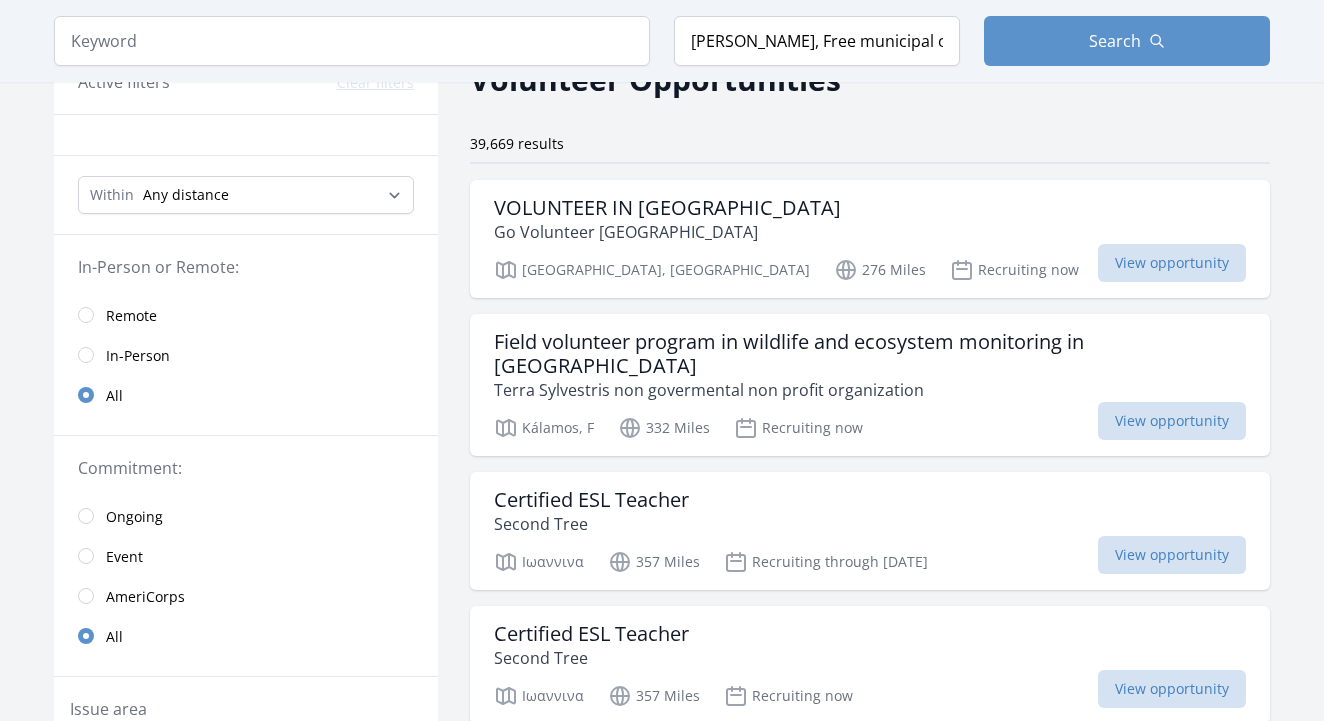 scroll, scrollTop: 108, scrollLeft: 0, axis: vertical 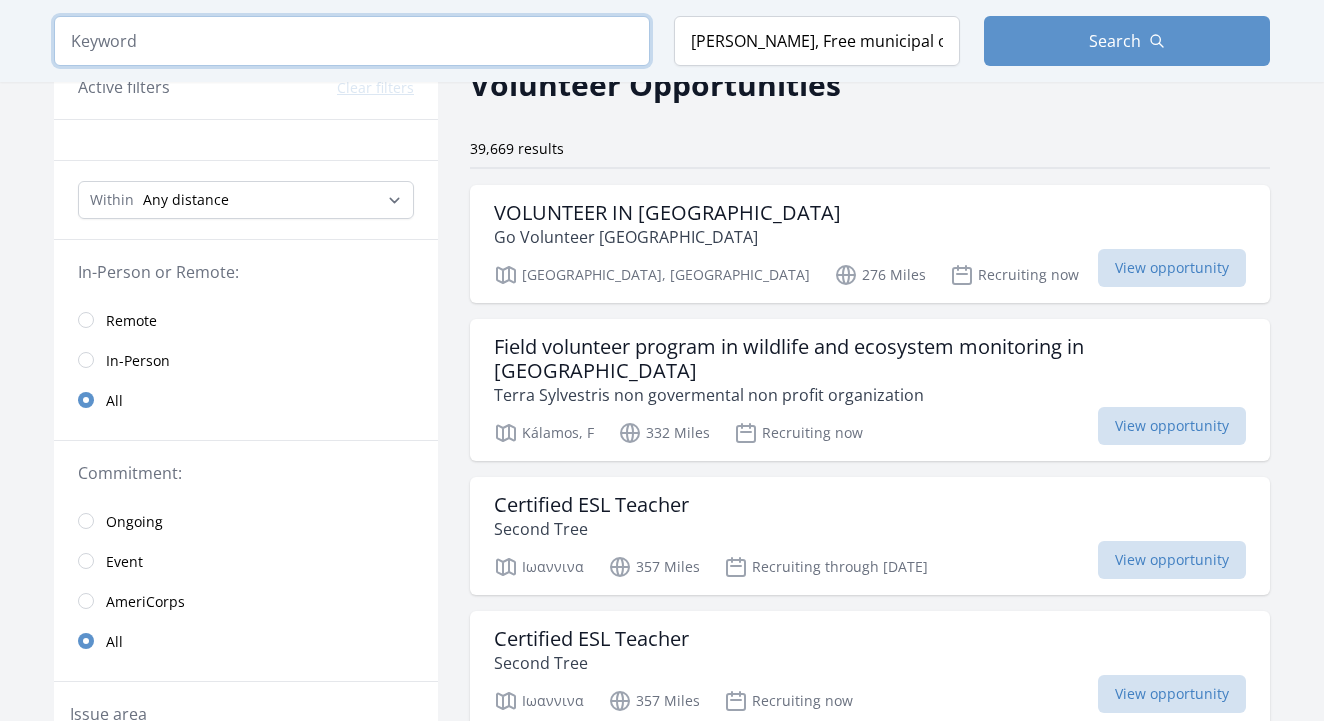 click at bounding box center (352, 41) 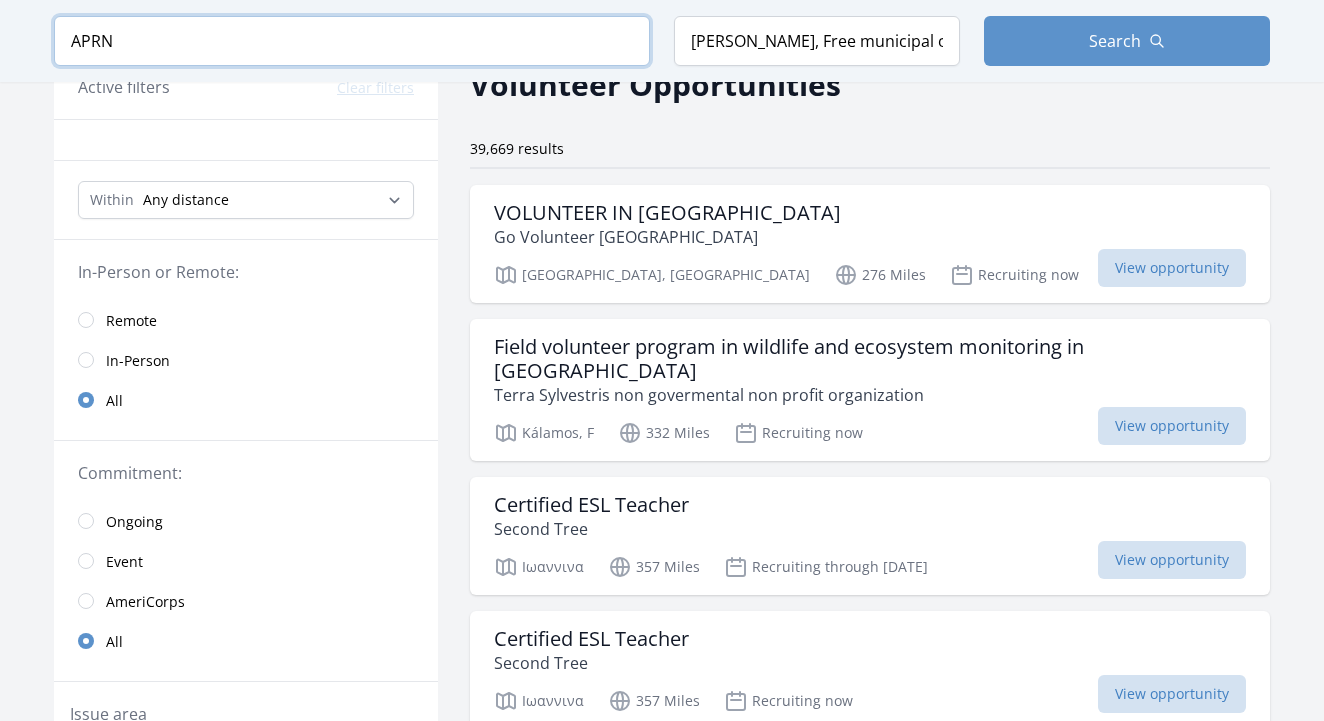type on "APRN" 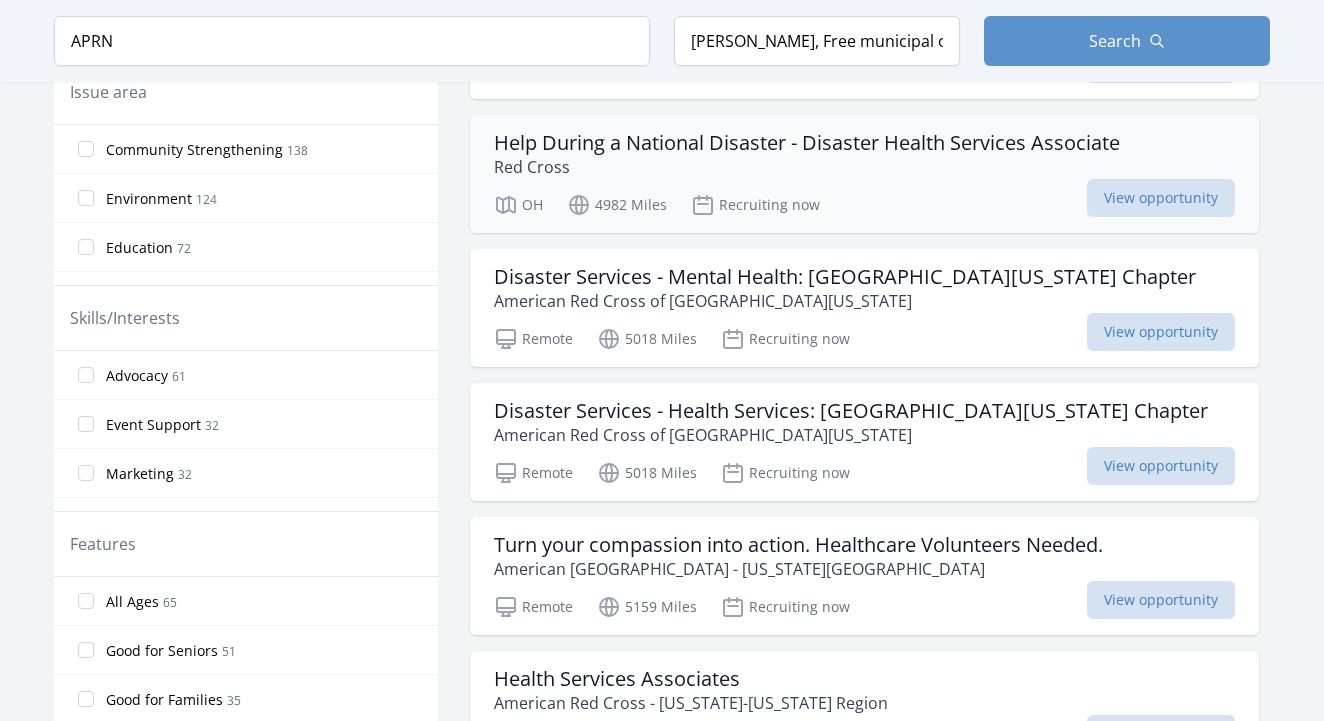 scroll, scrollTop: 756, scrollLeft: 0, axis: vertical 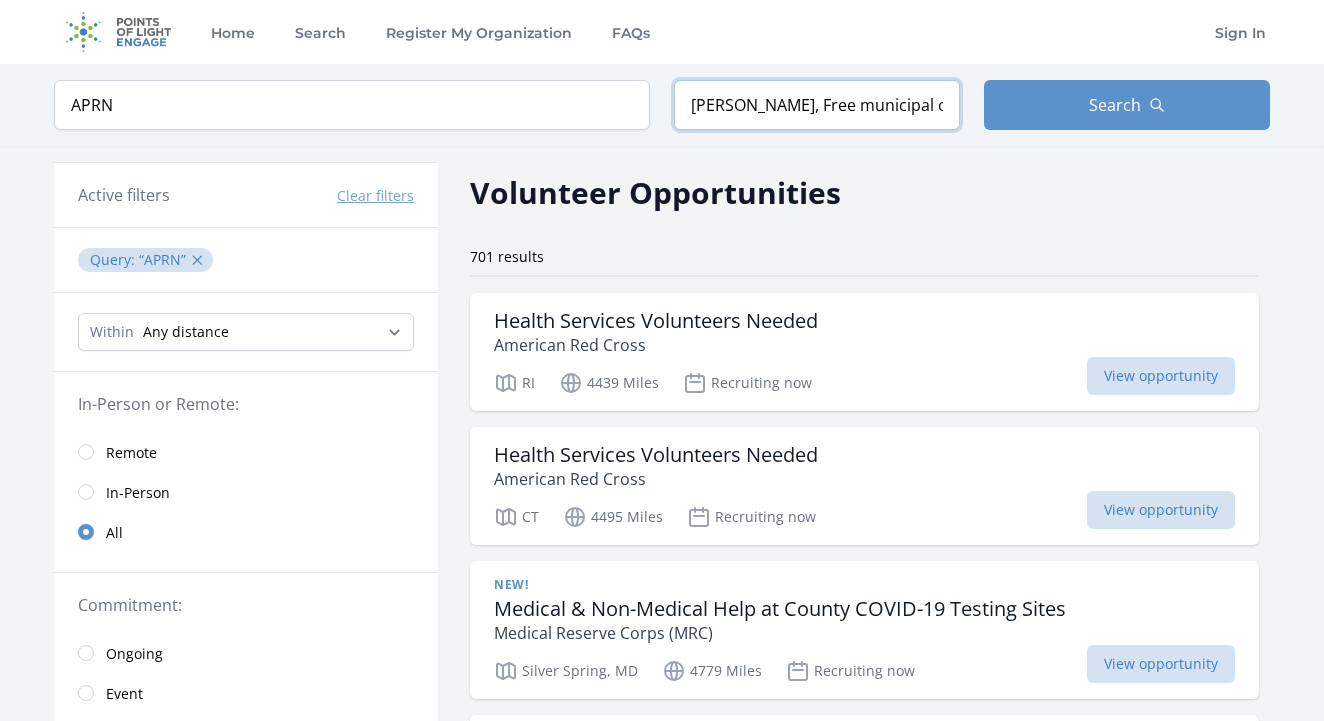 click on "[PERSON_NAME], Free municipal consortium of [GEOGRAPHIC_DATA], [GEOGRAPHIC_DATA]" at bounding box center (817, 105) 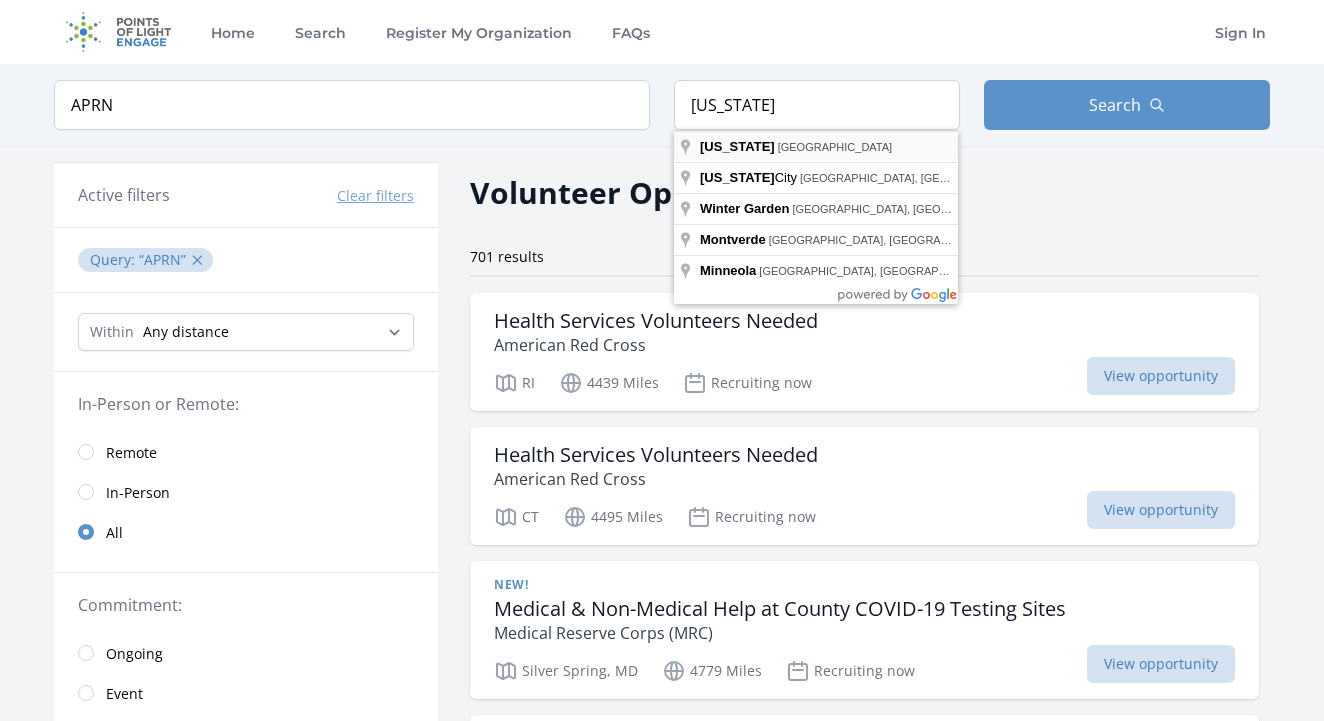 type on "[US_STATE], [GEOGRAPHIC_DATA]" 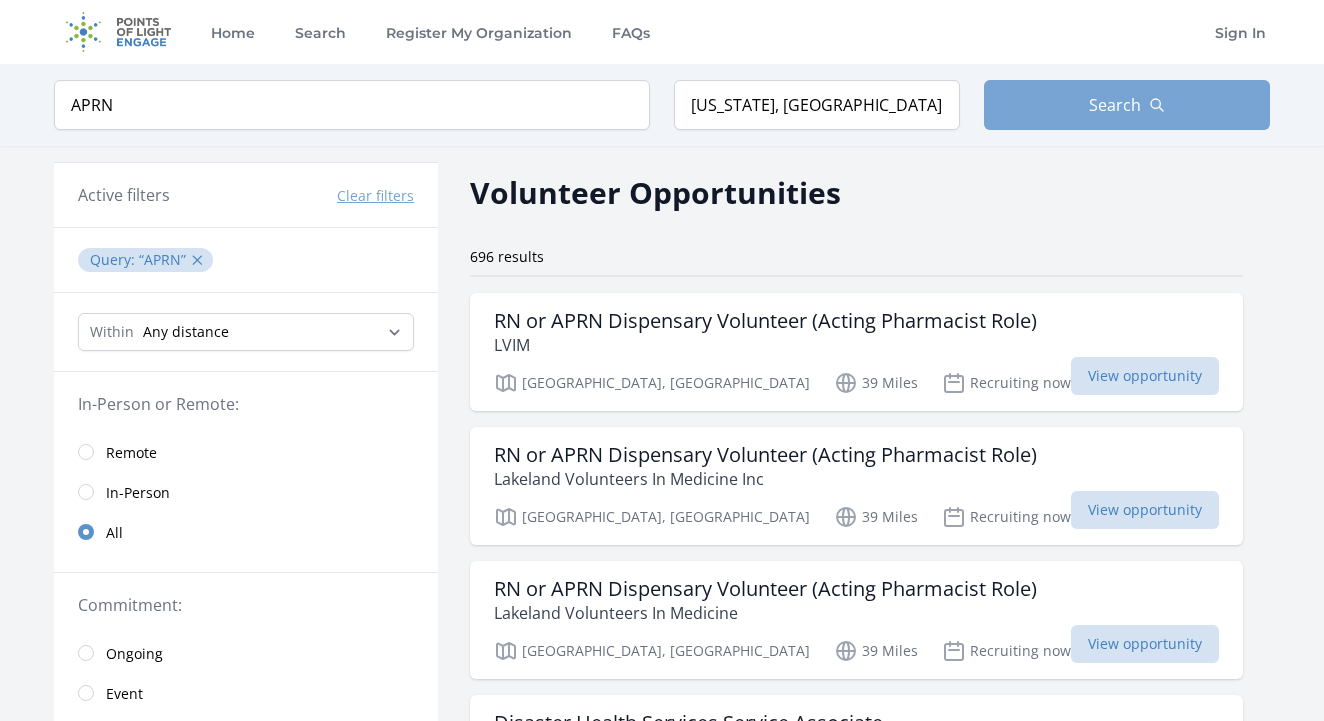 click on "Search" at bounding box center (1127, 105) 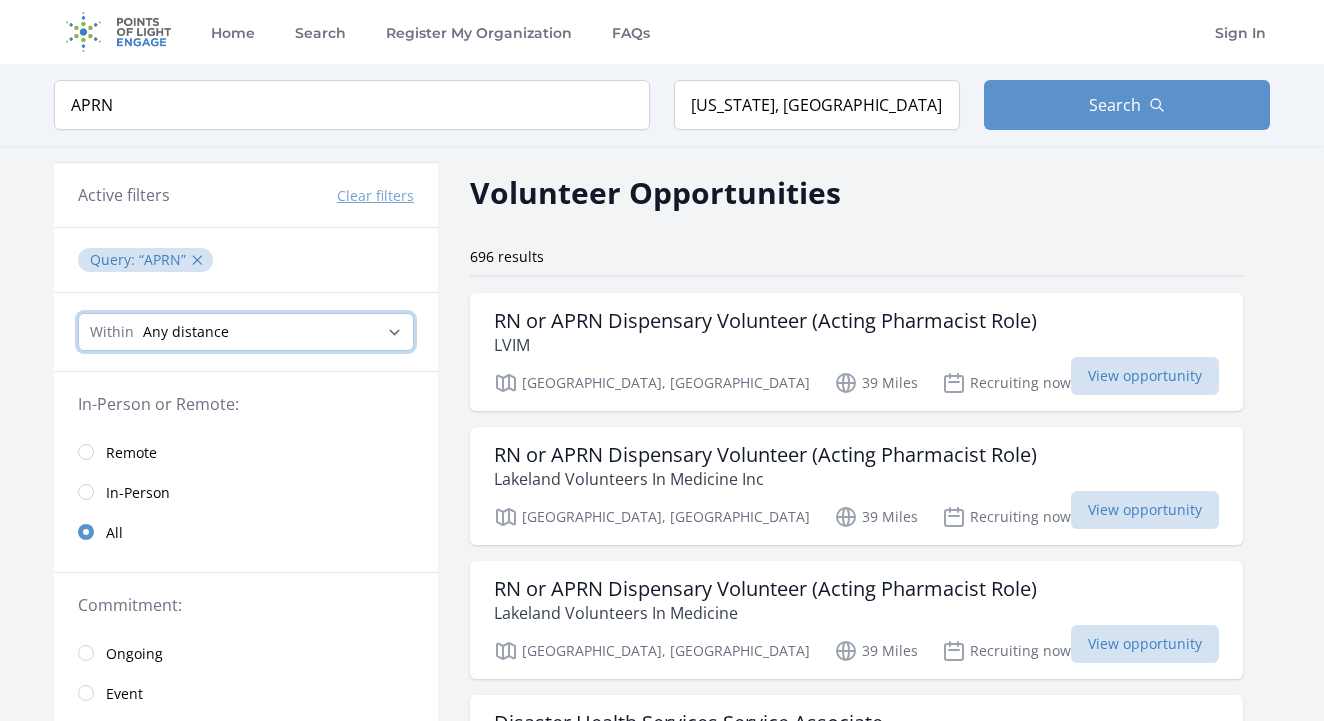 select on "160934" 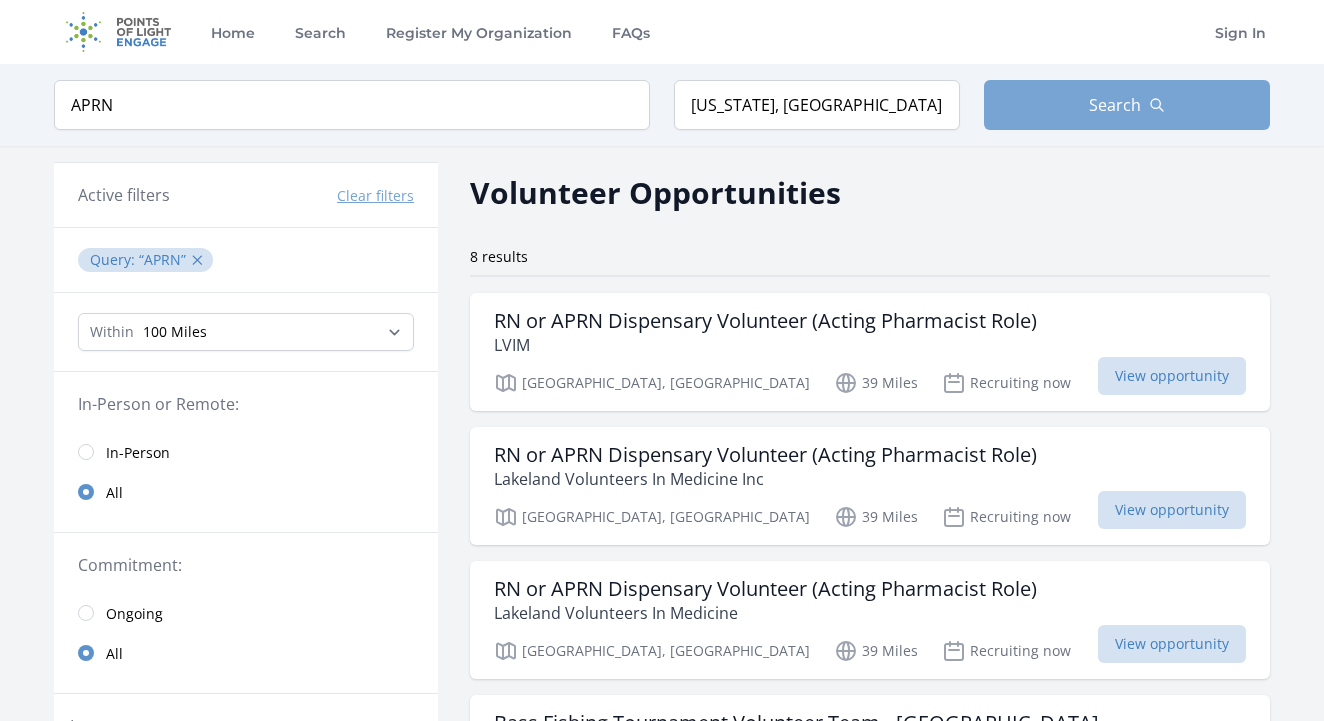 click on "Search" at bounding box center [1127, 105] 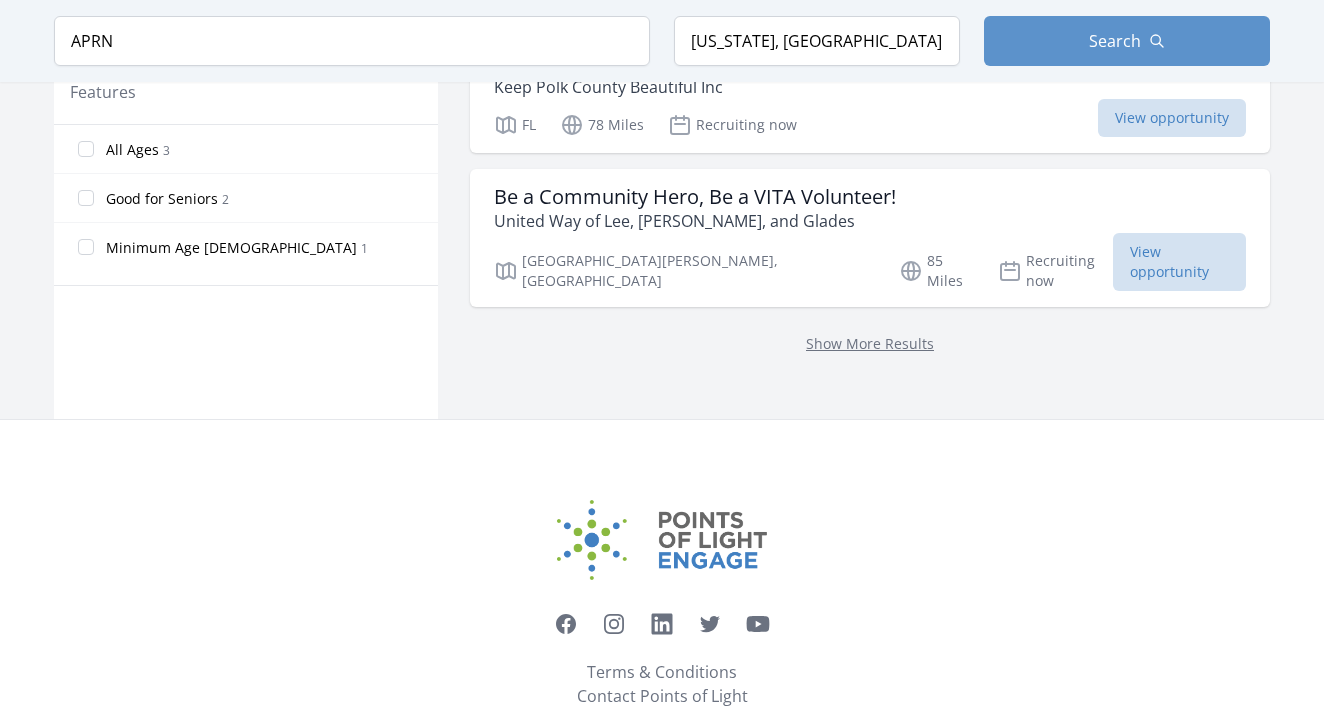 scroll, scrollTop: 1085, scrollLeft: 0, axis: vertical 